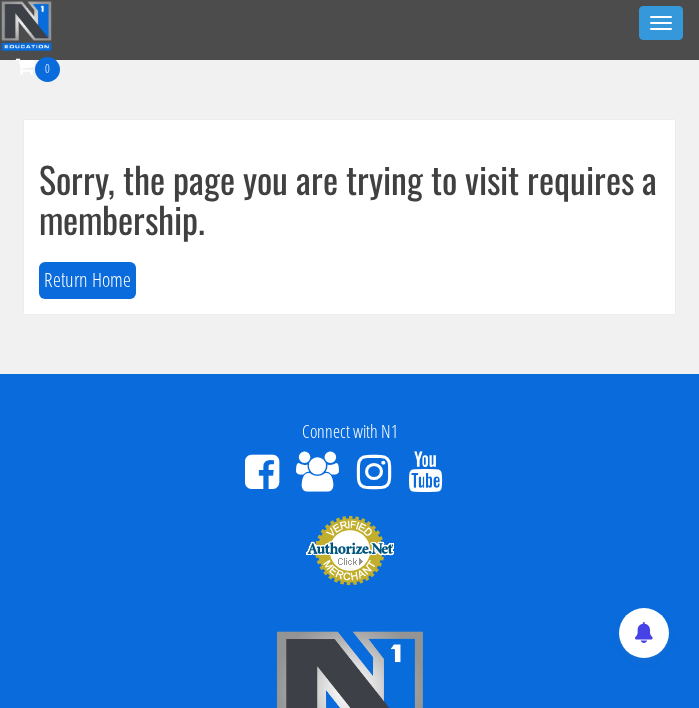 scroll, scrollTop: 0, scrollLeft: 0, axis: both 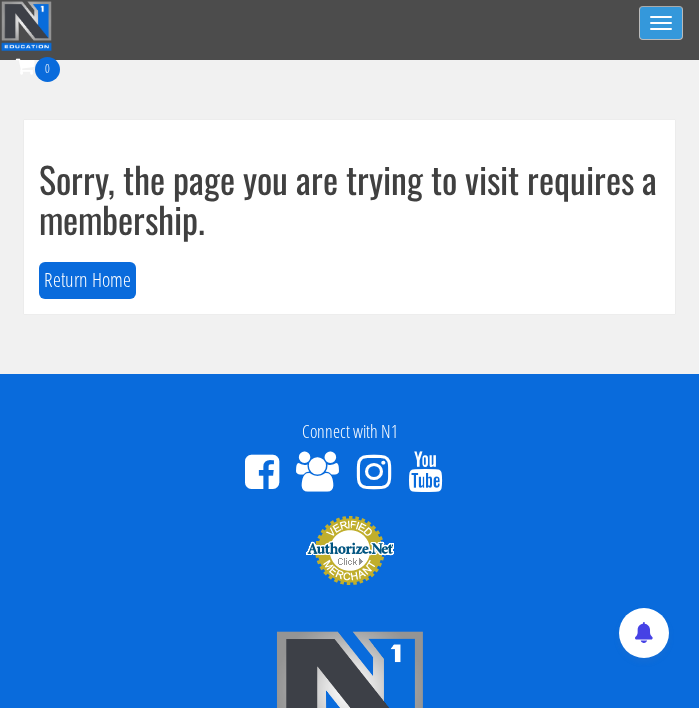 click at bounding box center [661, 29] 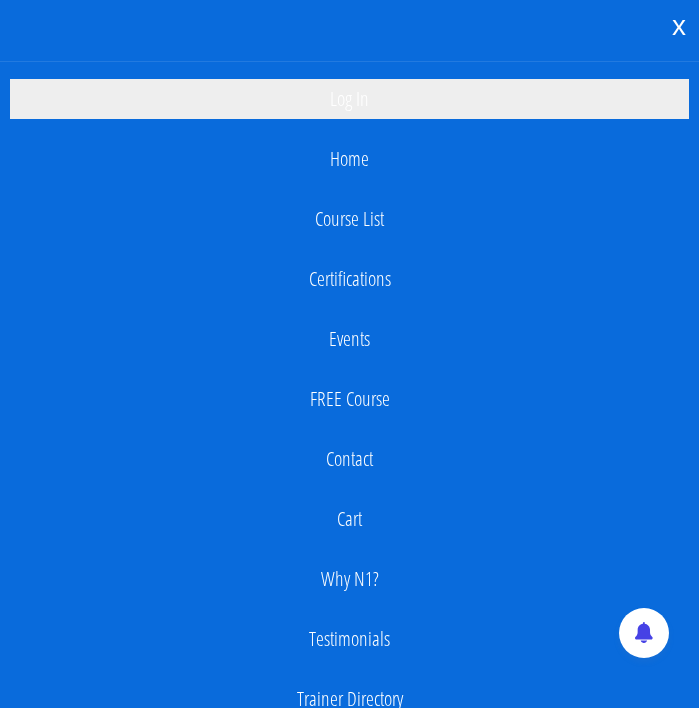 click on "Log In" at bounding box center [349, 99] 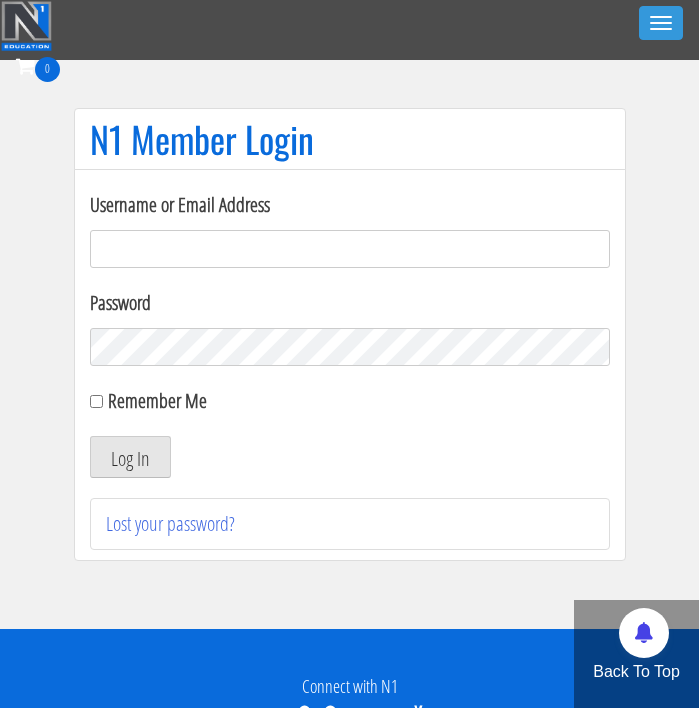 scroll, scrollTop: 0, scrollLeft: 0, axis: both 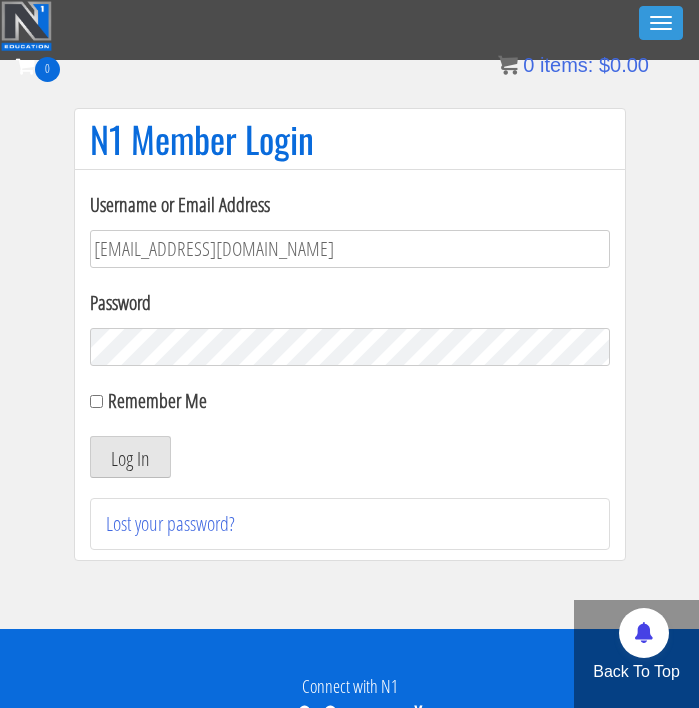 click on "N1 Member Login
Username or Email Address
[EMAIL_ADDRESS][DOMAIN_NAME]
Password
Remember Me
Log In
Lost your password?" at bounding box center [349, 344] 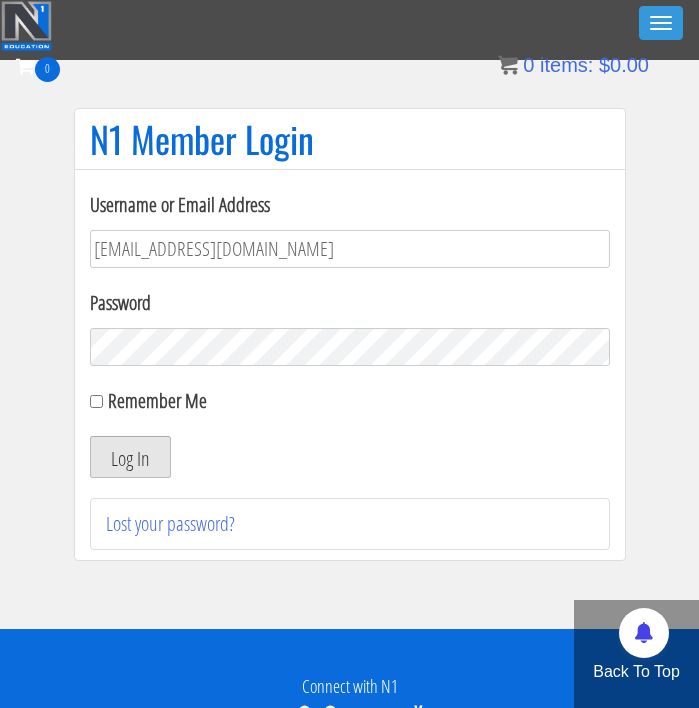 click on "Log In" at bounding box center (130, 457) 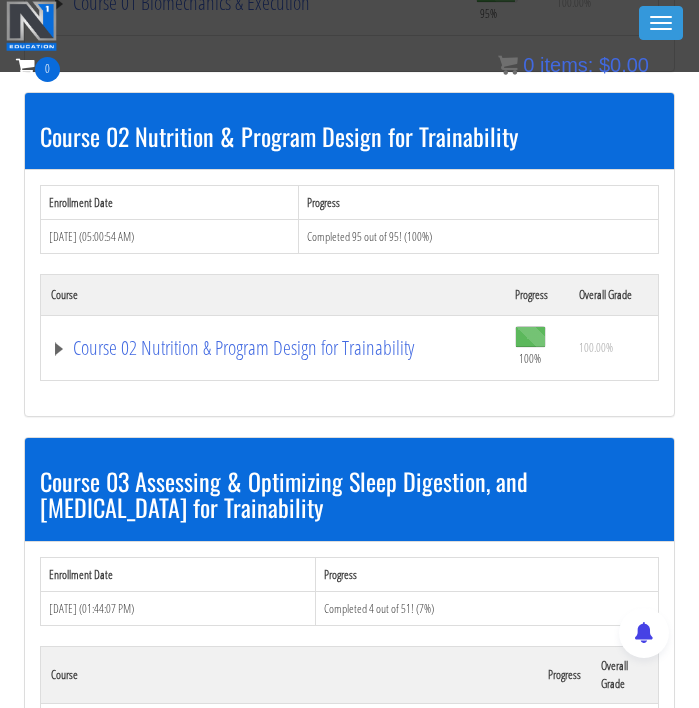 scroll, scrollTop: 838, scrollLeft: 0, axis: vertical 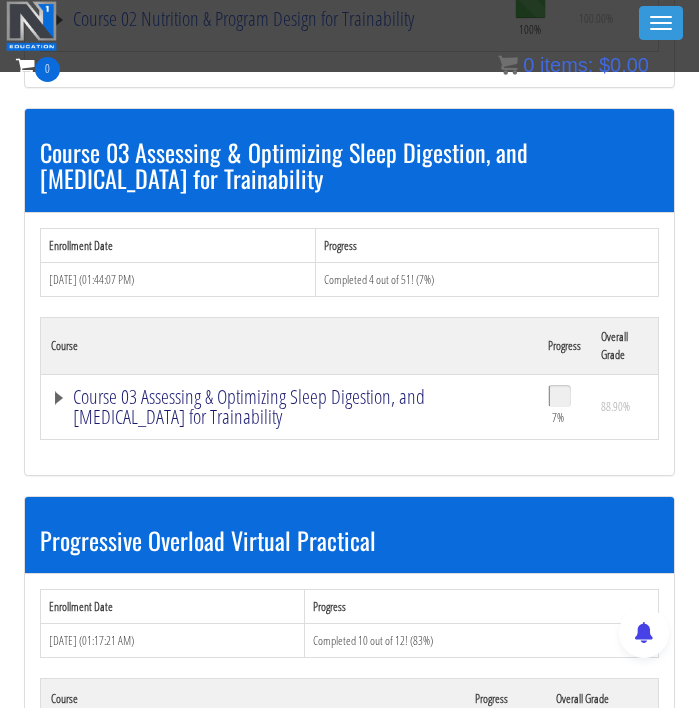 click on "Course 03 Assessing & Optimizing Sleep Digestion, and Stress Management for Trainability" at bounding box center [253, -326] 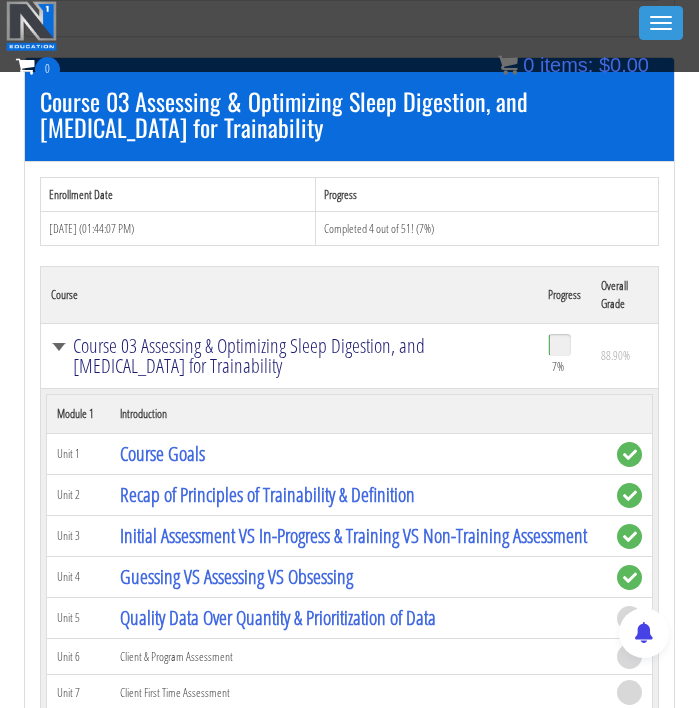 scroll, scrollTop: 979, scrollLeft: 0, axis: vertical 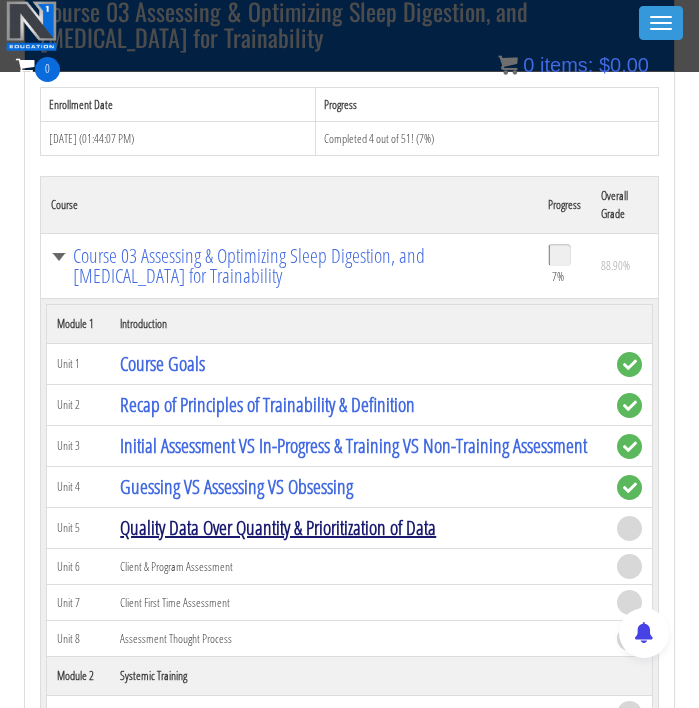 click on "Quality Data Over Quantity & Prioritization of Data" at bounding box center [278, 527] 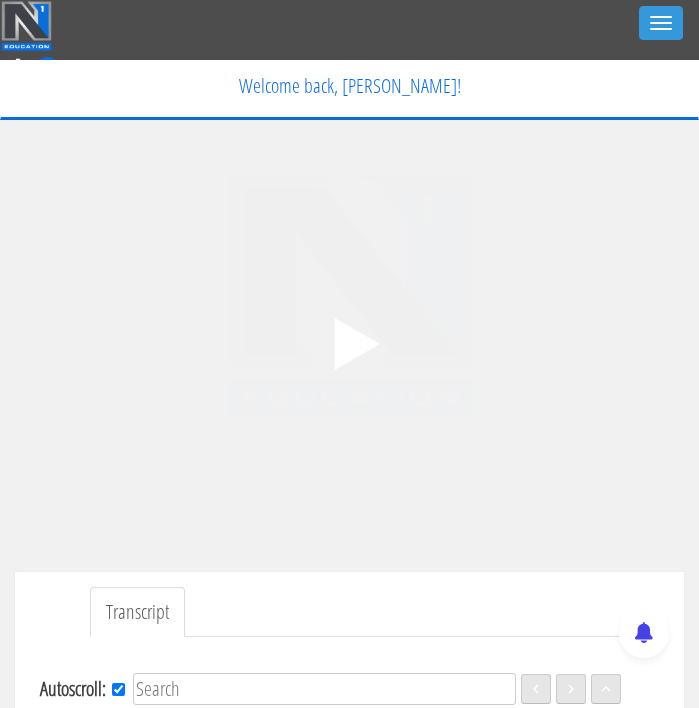 scroll, scrollTop: 0, scrollLeft: 0, axis: both 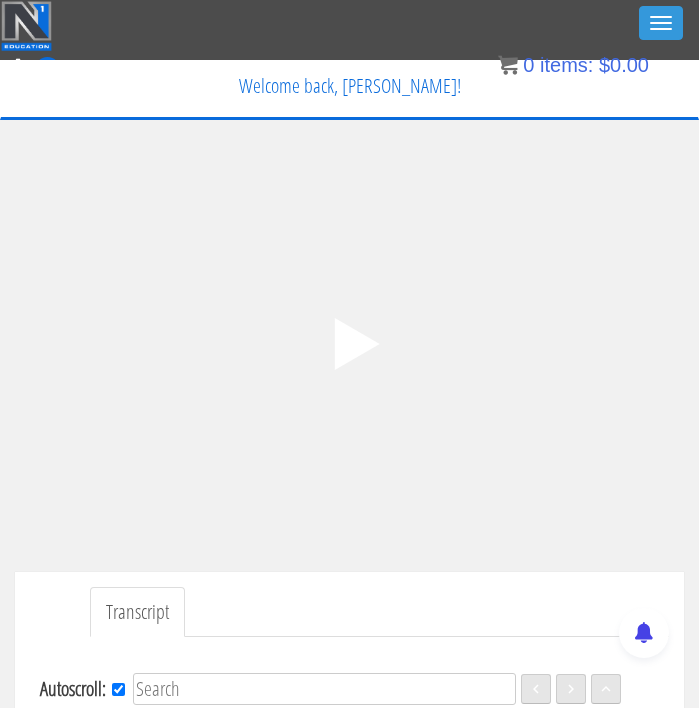 click on ".fp-color-play{opacity:0.65;}.controlbutton{fill:#fff;}" 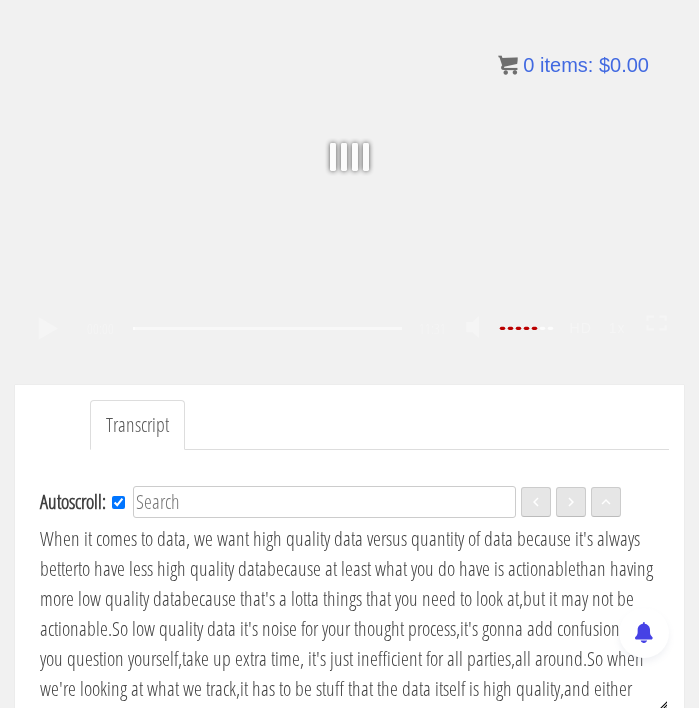 scroll, scrollTop: 182, scrollLeft: 0, axis: vertical 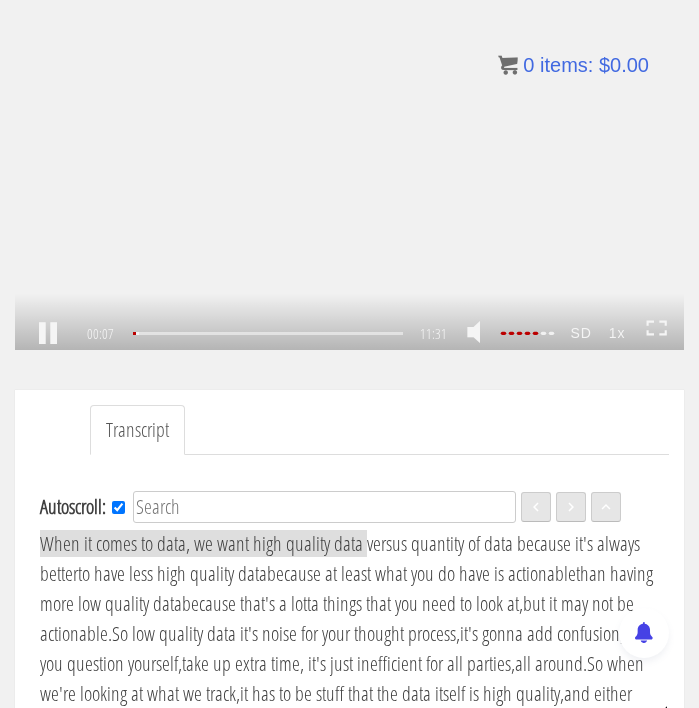 click at bounding box center (481, 333) 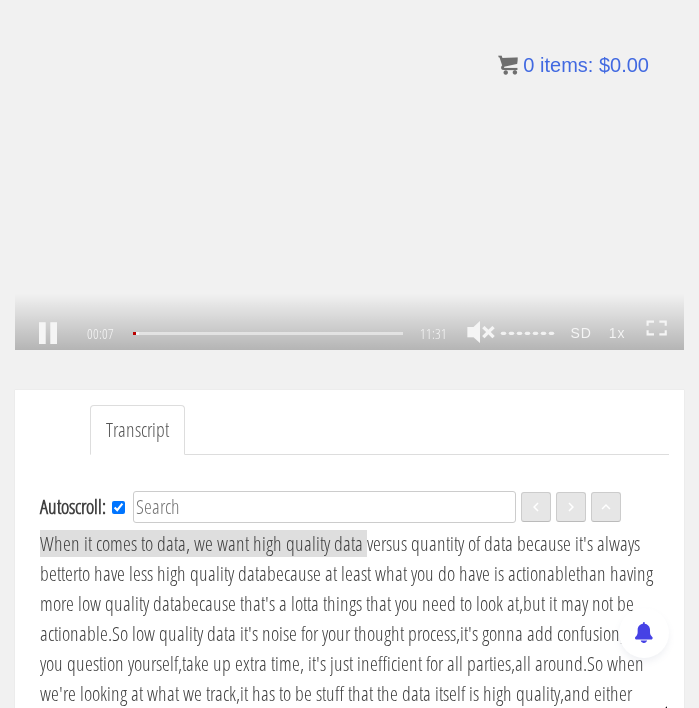 click at bounding box center [481, 333] 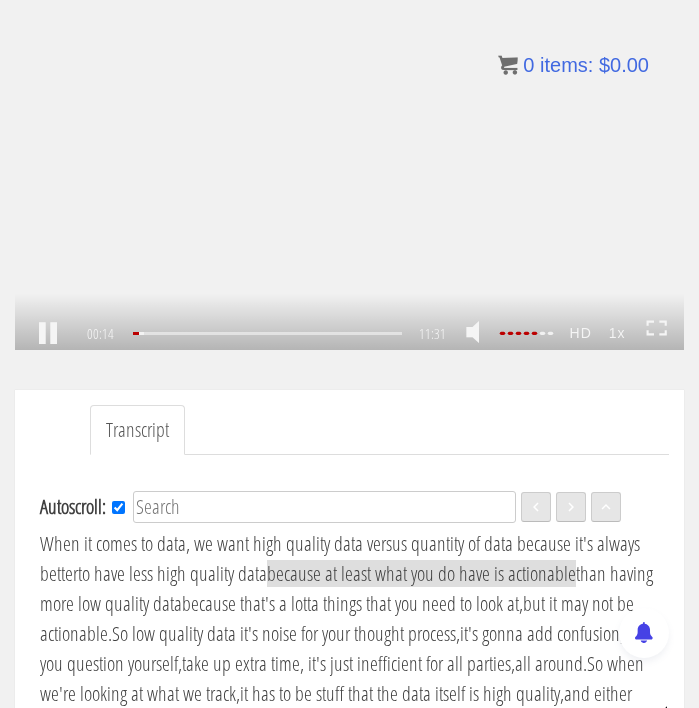 click on ".fp-color-play{opacity:0.65;}.rect{fill:#fff;}" 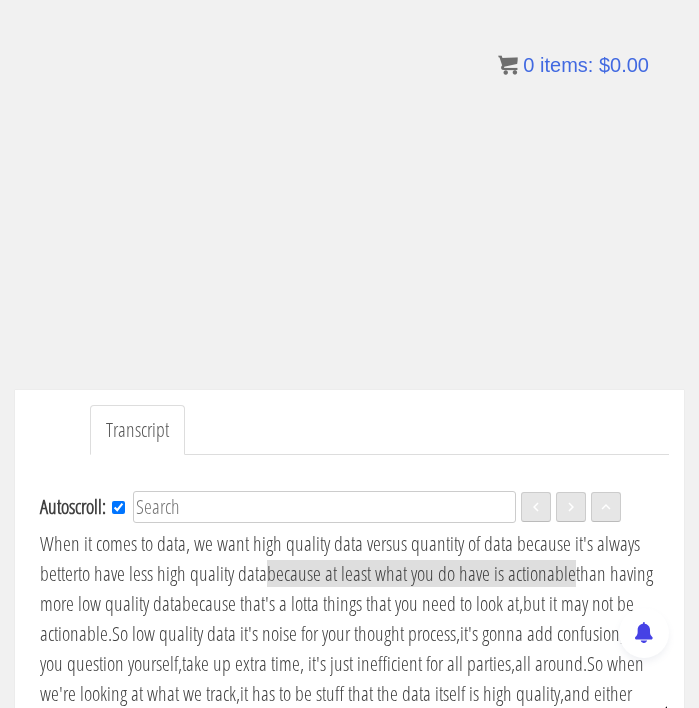 click on ".fp-color-play{opacity:0.65;}.rect{fill:#fff;}" 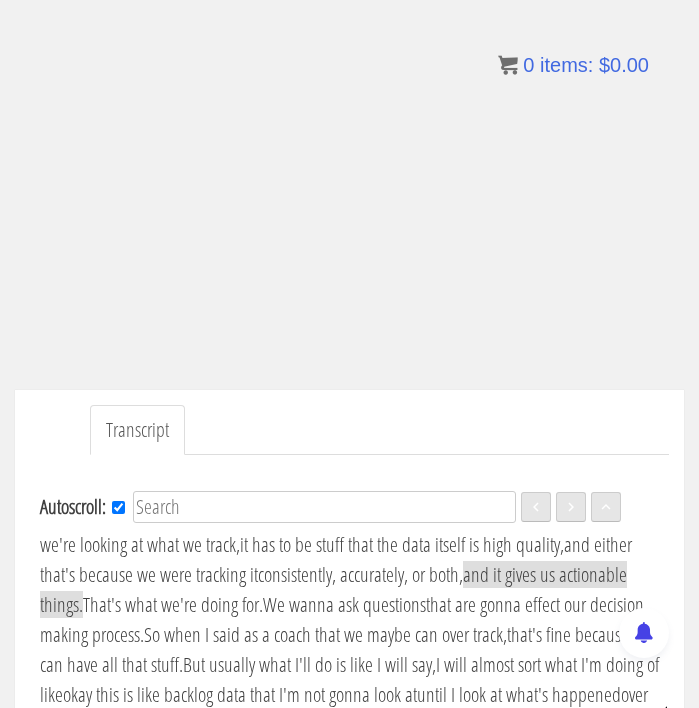 scroll, scrollTop: 179, scrollLeft: 0, axis: vertical 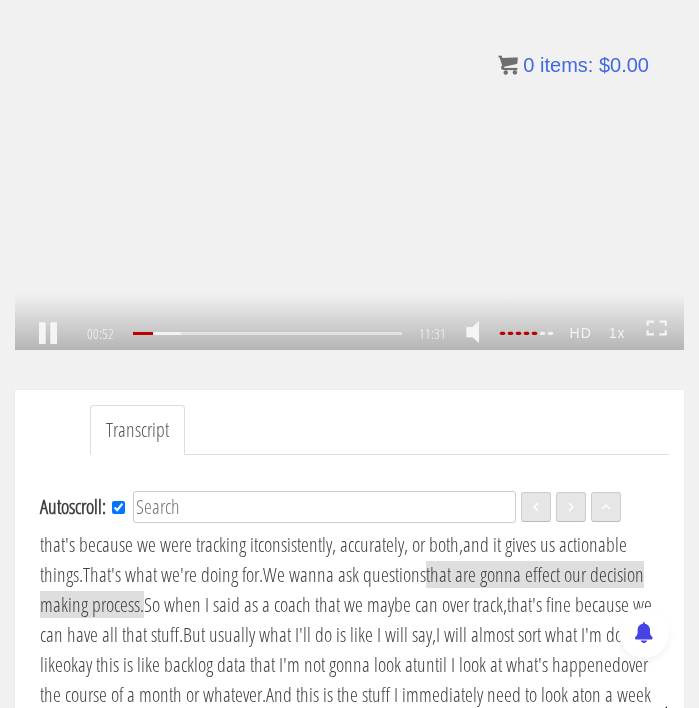 click on ".a{fill:#000;opacity:0.65;}.b{fill:#fff;opacity:1.0;}
.fp-color-play{opacity:0.65;}.controlbutton{fill:#fff;}
.fp-color-play{opacity:0.65;}.controlbutton{fill:#fff;}
.controlbuttonbg{opacity:0.65;}.controlbutton{fill:#fff;}
.fp-color-play{opacity:0.65;}.rect{fill:#fff;}
.fp-color-play{opacity:0.65;}.rect{fill:#fff;}
.fp-color-play{opacity:0.65;}.rect{fill:#fff;}
.fp-color-play{opacity:0.65;}.rect{fill:#fff;}
00:52                              08:46                                           11:31              10:40" at bounding box center (349, 162) 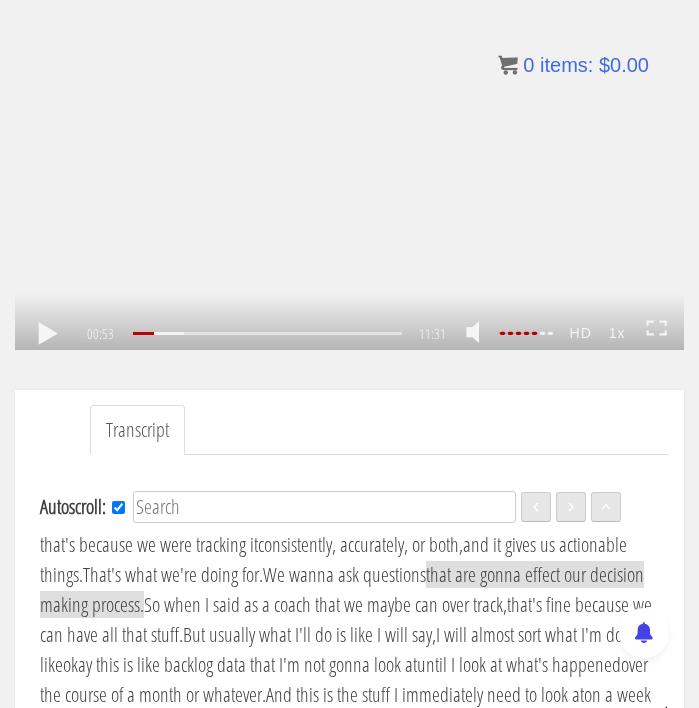 click on ".a{fill:#000;opacity:0.65;}.b{fill:#fff;opacity:1.0;}
.fp-color-play{opacity:0.65;}.controlbutton{fill:#fff;}
.fp-color-play{opacity:0.65;}.controlbutton{fill:#fff;}
.controlbuttonbg{opacity:0.65;}.controlbutton{fill:#fff;}
.fp-color-play{opacity:0.65;}.rect{fill:#fff;}
.fp-color-play{opacity:0.65;}.rect{fill:#fff;}
.fp-color-play{opacity:0.65;}.rect{fill:#fff;}
.fp-color-play{opacity:0.65;}.rect{fill:#fff;}
00:53                              11:25                                           11:31              10:39" at bounding box center (349, 162) 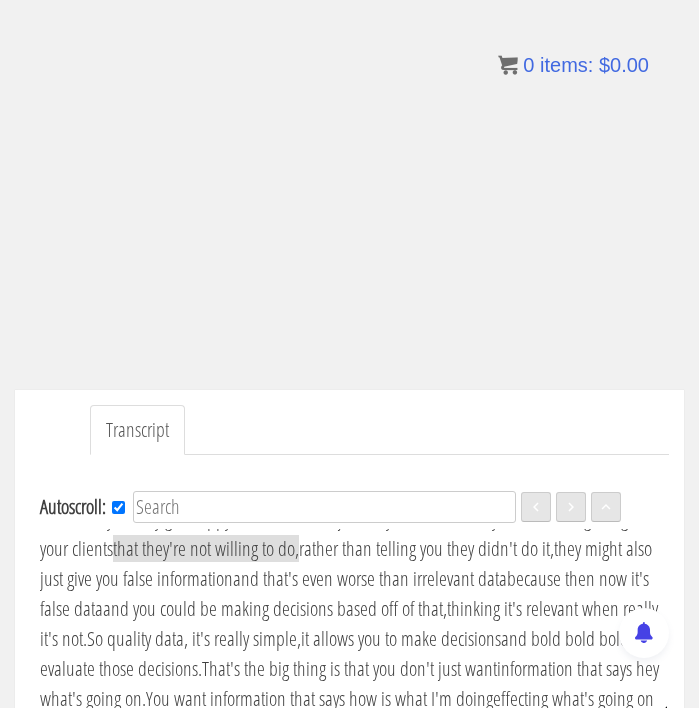 scroll, scrollTop: 789, scrollLeft: 0, axis: vertical 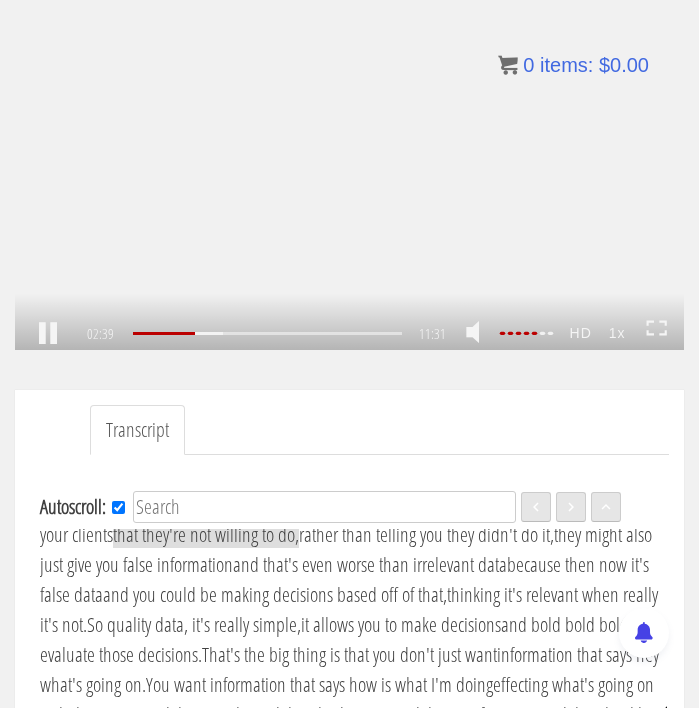 click on ".a{fill:#000;opacity:0.65;}.b{fill:#fff;opacity:1.0;}
.fp-color-play{opacity:0.65;}.controlbutton{fill:#fff;}
.fp-color-play{opacity:0.65;}.controlbutton{fill:#fff;}
.controlbuttonbg{opacity:0.65;}.controlbutton{fill:#fff;}
.fp-color-play{opacity:0.65;}.rect{fill:#fff;}
.fp-color-play{opacity:0.65;}.rect{fill:#fff;}
.fp-color-play{opacity:0.65;}.rect{fill:#fff;}
.fp-color-play{opacity:0.65;}.rect{fill:#fff;}
02:39                              11:25                                           11:31              08:53" at bounding box center [349, 162] 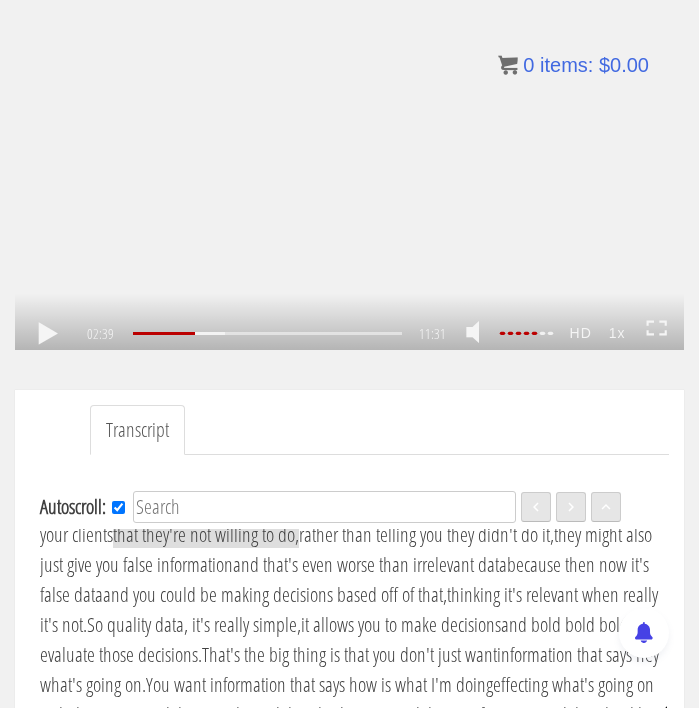 click on ".a{fill:#000;opacity:0.65;}.b{fill:#fff;opacity:1.0;}
.fp-color-play{opacity:0.65;}.controlbutton{fill:#fff;}
.fp-color-play{opacity:0.65;}.controlbutton{fill:#fff;}
.controlbuttonbg{opacity:0.65;}.controlbutton{fill:#fff;}
.fp-color-play{opacity:0.65;}.rect{fill:#fff;}
.fp-color-play{opacity:0.65;}.rect{fill:#fff;}
.fp-color-play{opacity:0.65;}.rect{fill:#fff;}
.fp-color-play{opacity:0.65;}.rect{fill:#fff;}
02:39                              11:25                                           11:31              08:53" at bounding box center (349, 162) 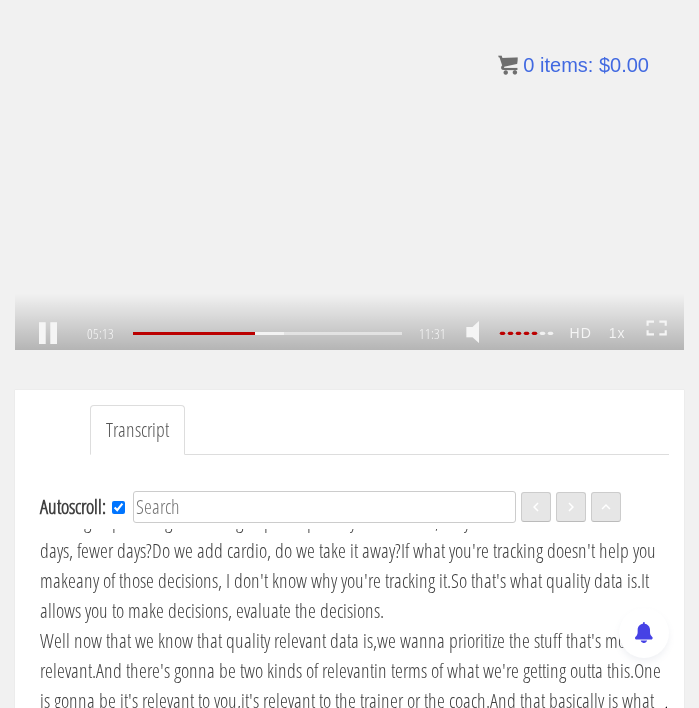 scroll, scrollTop: 1674, scrollLeft: 0, axis: vertical 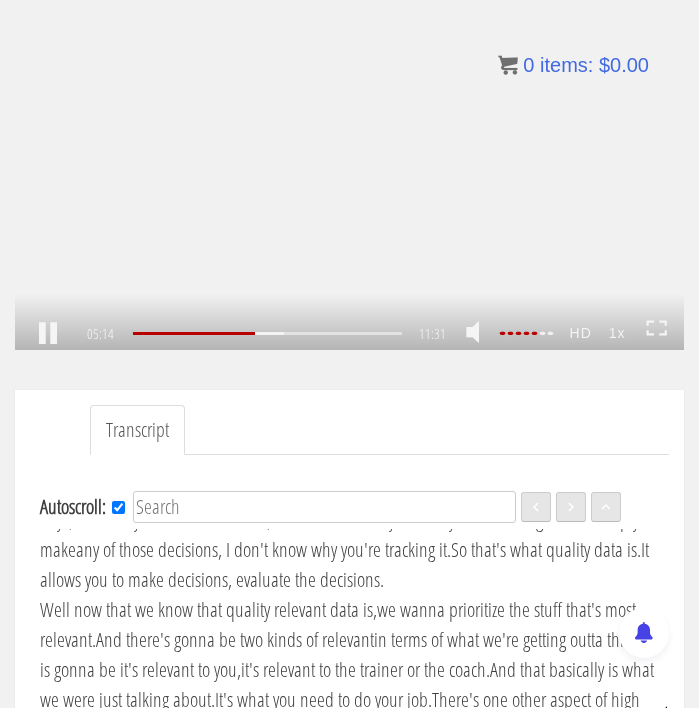 click 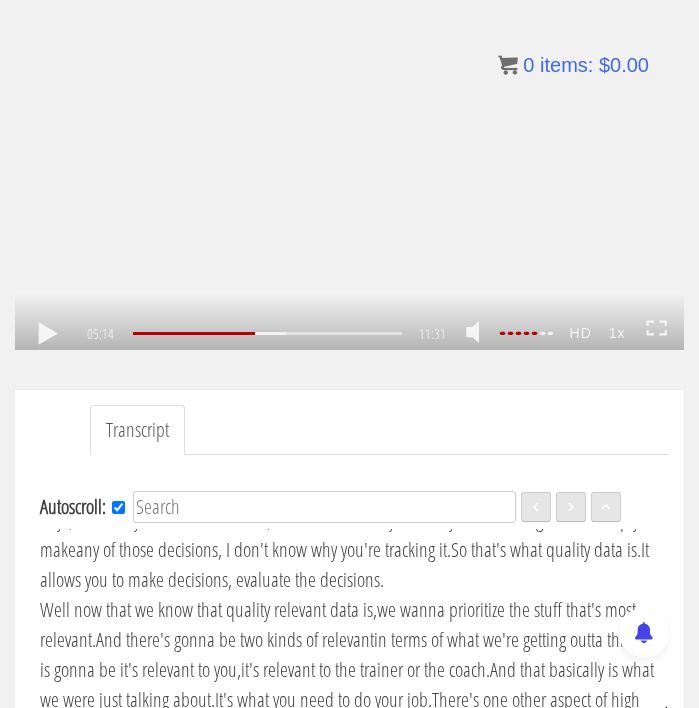 click on ".a{fill:#000;opacity:0.65;}.b{fill:#fff;opacity:1.0;}
.fp-color-play{opacity:0.65;}.controlbutton{fill:#fff;}
.fp-color-play{opacity:0.65;}.controlbutton{fill:#fff;}
.controlbuttonbg{opacity:0.65;}.controlbutton{fill:#fff;}
.fp-color-play{opacity:0.65;}.rect{fill:#fff;}
.fp-color-play{opacity:0.65;}.rect{fill:#fff;}
.fp-color-play{opacity:0.65;}.rect{fill:#fff;}
.fp-color-play{opacity:0.65;}.rect{fill:#fff;}
05:14                              11:25                                           11:31              06:18" at bounding box center [349, 162] 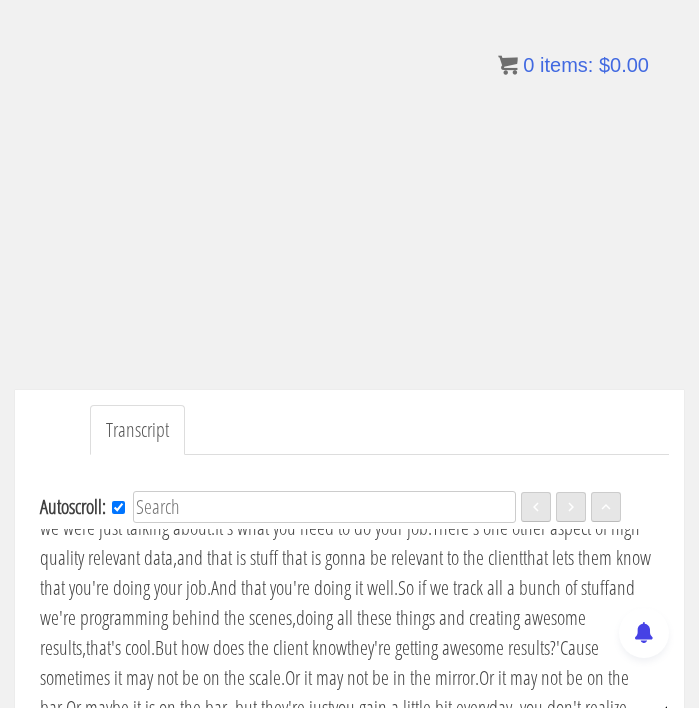 scroll, scrollTop: 1857, scrollLeft: 0, axis: vertical 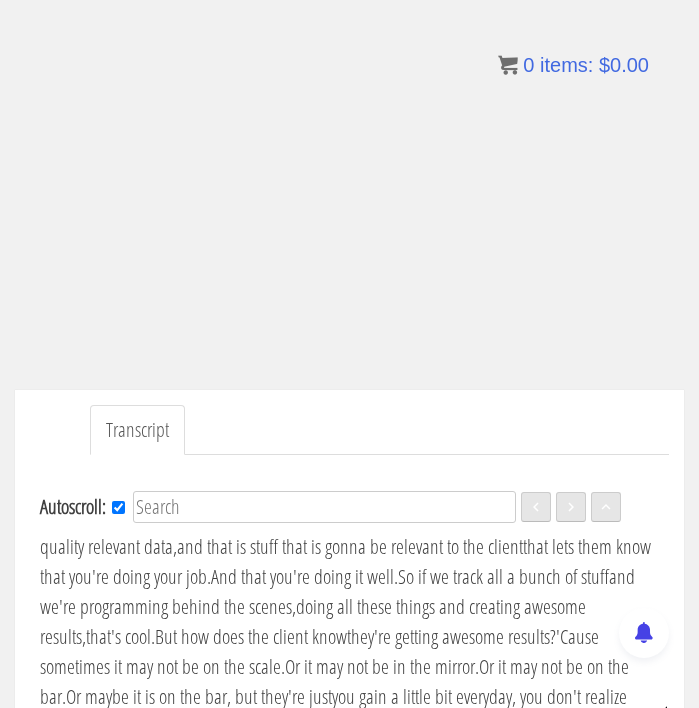 click on ".a{fill:#000;opacity:0.65;}.b{fill:#fff;opacity:1.0;}
.fp-color-play{opacity:0.65;}.controlbutton{fill:#fff;}
.fp-color-play{opacity:0.65;}.controlbutton{fill:#fff;}
.controlbuttonbg{opacity:0.65;}.controlbutton{fill:#fff;}
.fp-color-play{opacity:0.65;}.rect{fill:#fff;}
.fp-color-play{opacity:0.65;}.rect{fill:#fff;}
.fp-color-play{opacity:0.65;}.rect{fill:#fff;}
.fp-color-play{opacity:0.65;}.rect{fill:#fff;}
05:42                              11:25                                           11:31              05:50" at bounding box center (349, 162) 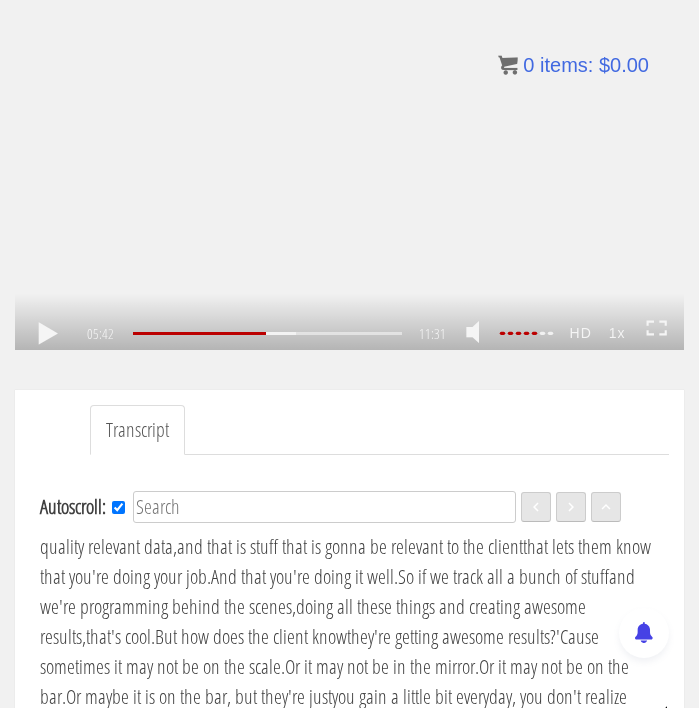 click on ".a{fill:#000;opacity:0.65;}.b{fill:#fff;opacity:1.0;}
.fp-color-play{opacity:0.65;}.controlbutton{fill:#fff;}
.fp-color-play{opacity:0.65;}.controlbutton{fill:#fff;}
.controlbuttonbg{opacity:0.65;}.controlbutton{fill:#fff;}
.fp-color-play{opacity:0.65;}.rect{fill:#fff;}
.fp-color-play{opacity:0.65;}.rect{fill:#fff;}
.fp-color-play{opacity:0.65;}.rect{fill:#fff;}
.fp-color-play{opacity:0.65;}.rect{fill:#fff;}
05:42                              11:25                                           11:31              05:50" at bounding box center [349, 162] 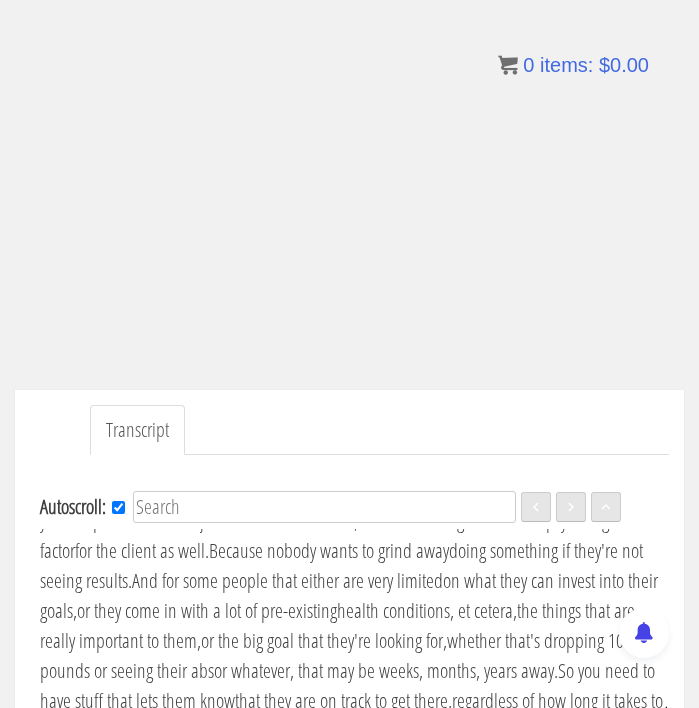 scroll, scrollTop: 2467, scrollLeft: 0, axis: vertical 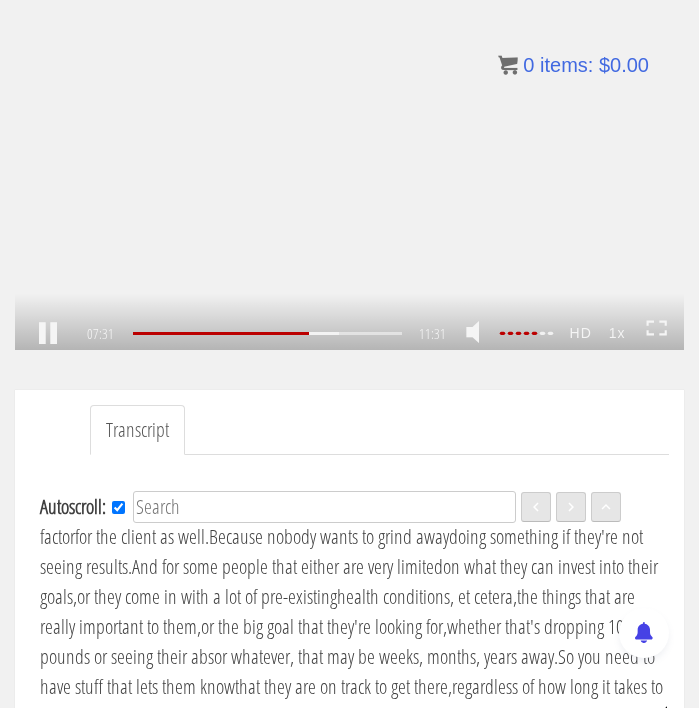 click on ".a{fill:#000;opacity:0.65;}.b{fill:#fff;opacity:1.0;}
.fp-color-play{opacity:0.65;}.controlbutton{fill:#fff;}
.fp-color-play{opacity:0.65;}.controlbutton{fill:#fff;}
.controlbuttonbg{opacity:0.65;}.controlbutton{fill:#fff;}
.fp-color-play{opacity:0.65;}.rect{fill:#fff;}
.fp-color-play{opacity:0.65;}.rect{fill:#fff;}
.fp-color-play{opacity:0.65;}.rect{fill:#fff;}
.fp-color-play{opacity:0.65;}.rect{fill:#fff;}
07:31                              11:25                                           11:31              04:01" at bounding box center (349, 162) 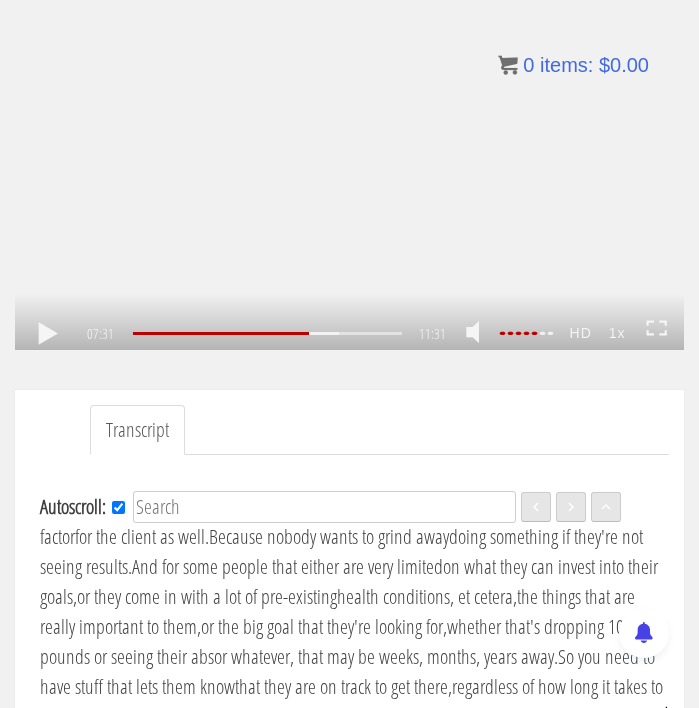 click on ".a{fill:#000;opacity:0.65;}.b{fill:#fff;opacity:1.0;}
.fp-color-play{opacity:0.65;}.controlbutton{fill:#fff;}
.fp-color-play{opacity:0.65;}.controlbutton{fill:#fff;}
.controlbuttonbg{opacity:0.65;}.controlbutton{fill:#fff;}
.fp-color-play{opacity:0.65;}.rect{fill:#fff;}
.fp-color-play{opacity:0.65;}.rect{fill:#fff;}
.fp-color-play{opacity:0.65;}.rect{fill:#fff;}
.fp-color-play{opacity:0.65;}.rect{fill:#fff;}
07:31                              11:25                                           11:31              04:01" at bounding box center [349, 162] 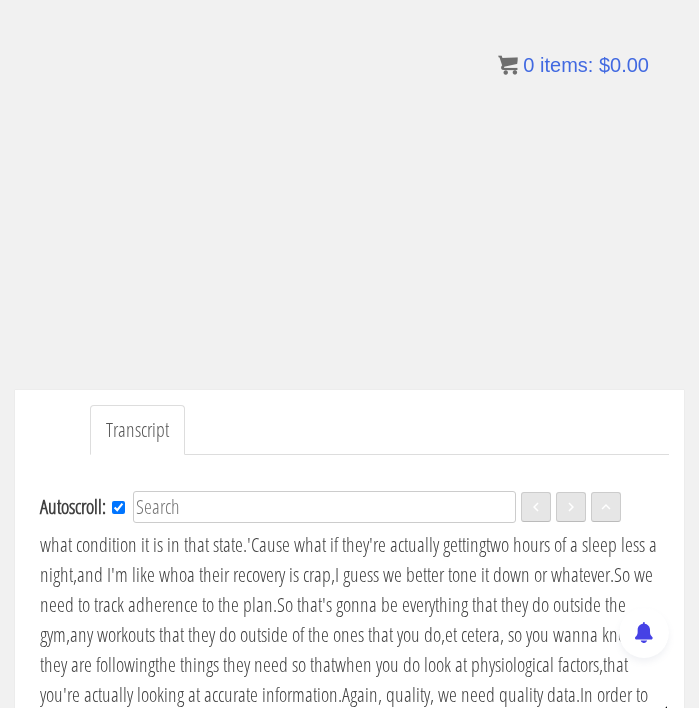 scroll, scrollTop: 2833, scrollLeft: 0, axis: vertical 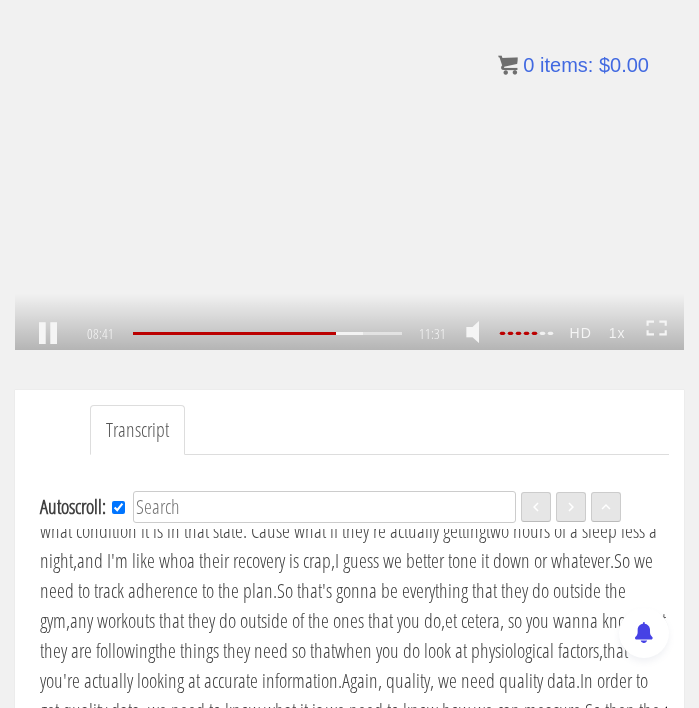 click on ".a{fill:#000;opacity:0.65;}.b{fill:#fff;opacity:1.0;}
.fp-color-play{opacity:0.65;}.controlbutton{fill:#fff;}
.fp-color-play{opacity:0.65;}.controlbutton{fill:#fff;}
.controlbuttonbg{opacity:0.65;}.controlbutton{fill:#fff;}
.fp-color-play{opacity:0.65;}.rect{fill:#fff;}
.fp-color-play{opacity:0.65;}.rect{fill:#fff;}
.fp-color-play{opacity:0.65;}.rect{fill:#fff;}
.fp-color-play{opacity:0.65;}.rect{fill:#fff;}
08:41                              11:25                                           11:31              02:50" at bounding box center (349, 162) 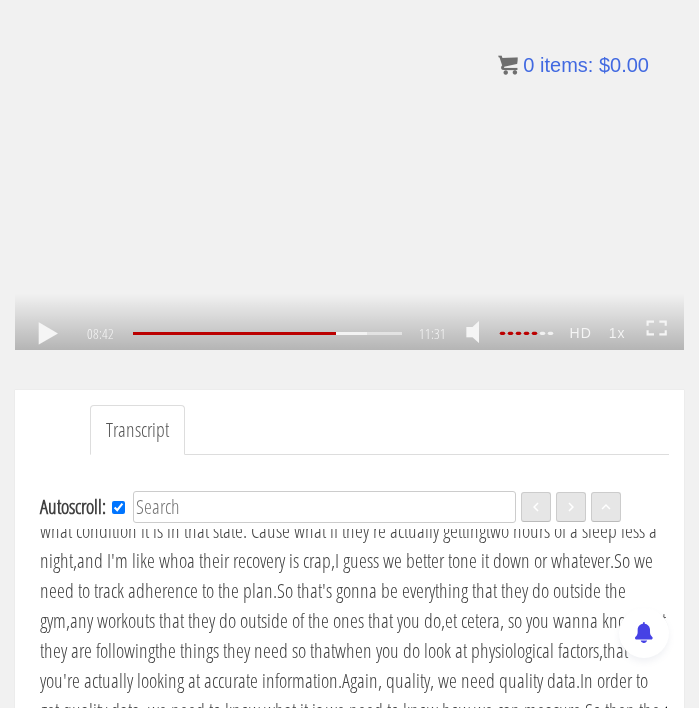 click on ".fp-color-play{opacity:0.65;}.rect{fill:#fff;}" 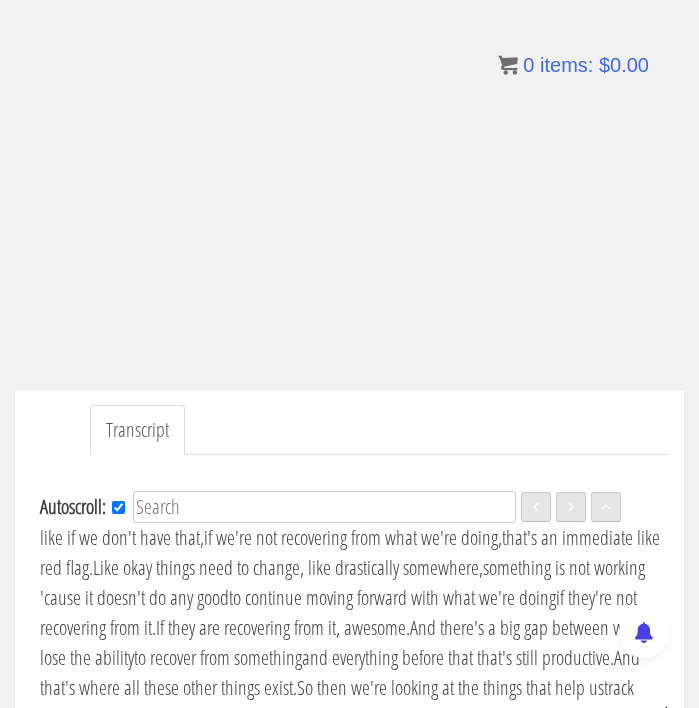 scroll, scrollTop: 3077, scrollLeft: 0, axis: vertical 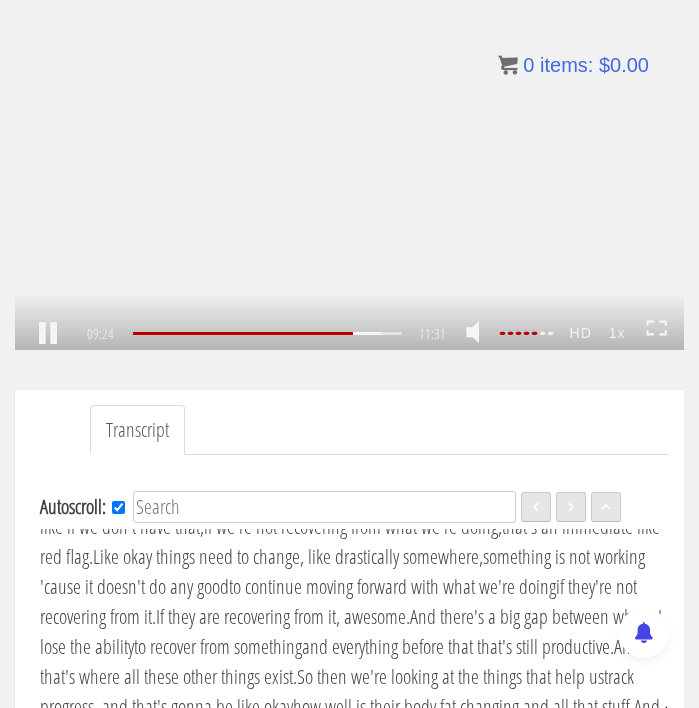 click on ".fp-color-play{opacity:0.65;}.rect{fill:#fff;}" 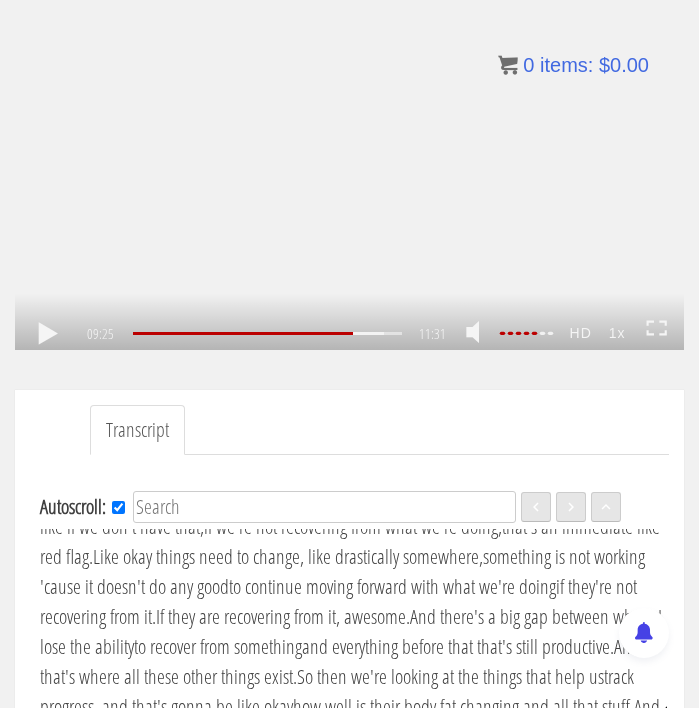 click 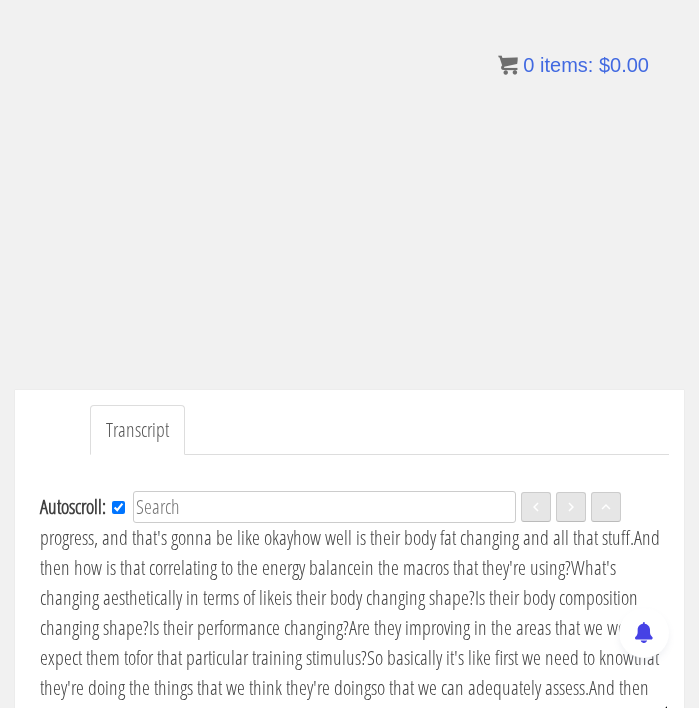 scroll, scrollTop: 3260, scrollLeft: 0, axis: vertical 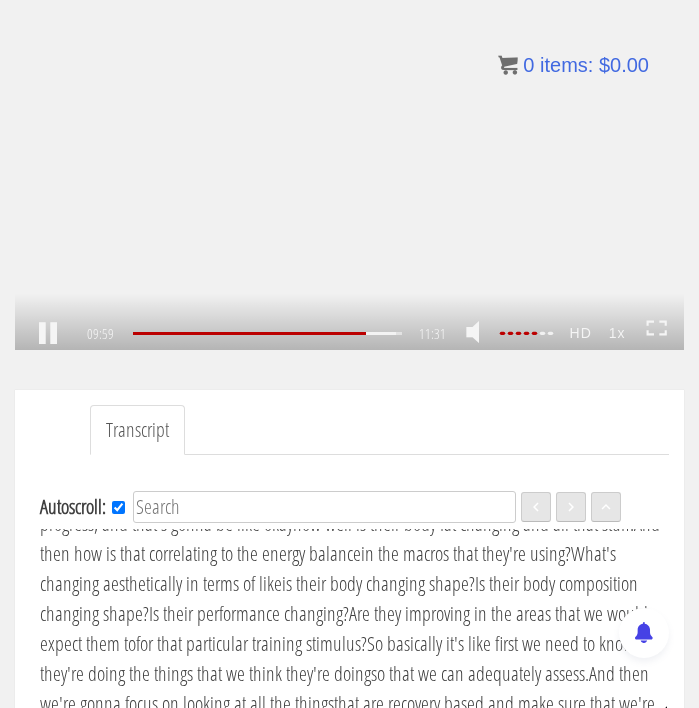 click on ".a{fill:#000;opacity:0.65;}.b{fill:#fff;opacity:1.0;}
.fp-color-play{opacity:0.65;}.controlbutton{fill:#fff;}
.fp-color-play{opacity:0.65;}.controlbutton{fill:#fff;}
.controlbuttonbg{opacity:0.65;}.controlbutton{fill:#fff;}
.fp-color-play{opacity:0.65;}.rect{fill:#fff;}
.fp-color-play{opacity:0.65;}.rect{fill:#fff;}
.fp-color-play{opacity:0.65;}.rect{fill:#fff;}
.fp-color-play{opacity:0.65;}.rect{fill:#fff;}
09:59                              11:25                                           11:31              01:32" at bounding box center [349, 162] 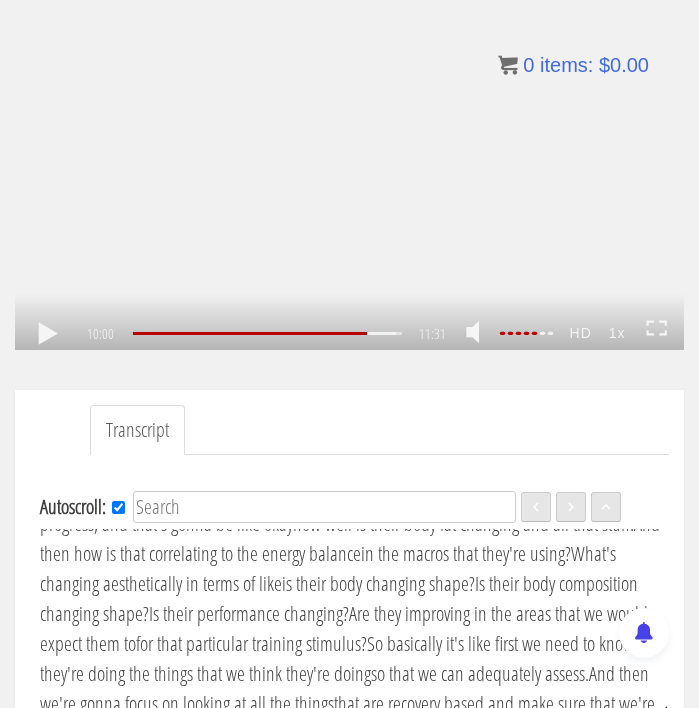 click on ".a{fill:#000;opacity:0.65;}.b{fill:#fff;opacity:1.0;}
.fp-color-play{opacity:0.65;}.controlbutton{fill:#fff;}
.fp-color-play{opacity:0.65;}.controlbutton{fill:#fff;}
.controlbuttonbg{opacity:0.65;}.controlbutton{fill:#fff;}
.fp-color-play{opacity:0.65;}.rect{fill:#fff;}
.fp-color-play{opacity:0.65;}.rect{fill:#fff;}
.fp-color-play{opacity:0.65;}.rect{fill:#fff;}
.fp-color-play{opacity:0.65;}.rect{fill:#fff;}
10:00                              11:25                                           11:31              01:32" at bounding box center [349, 162] 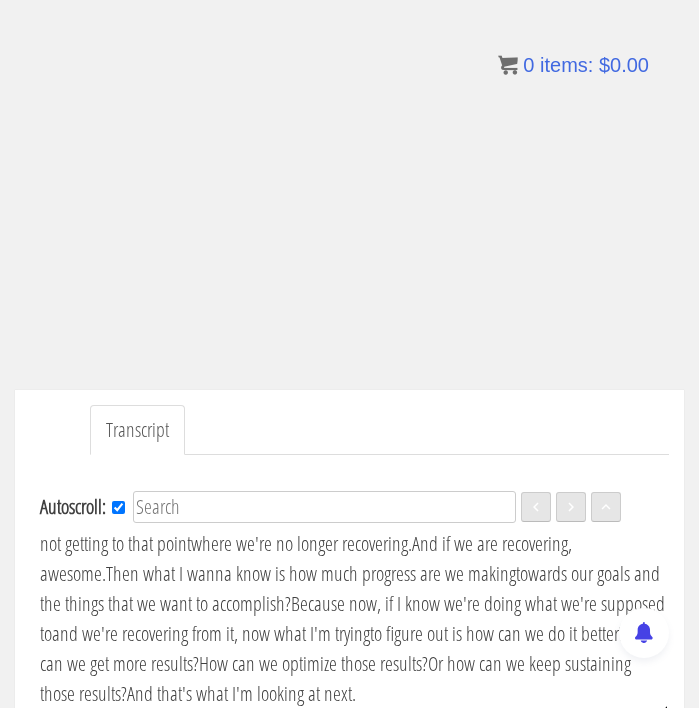 scroll, scrollTop: 3473, scrollLeft: 0, axis: vertical 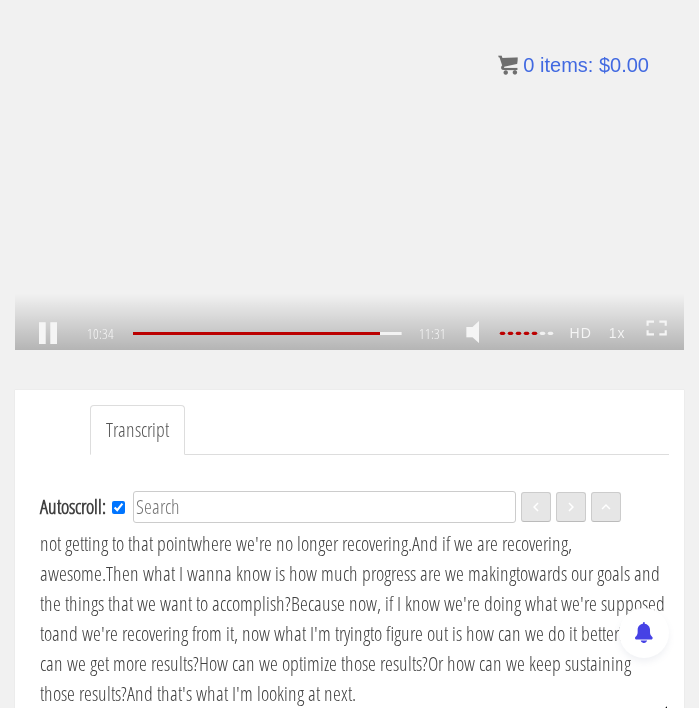 click on ".a{fill:#000;opacity:0.65;}.b{fill:#fff;opacity:1.0;}
.fp-color-play{opacity:0.65;}.controlbutton{fill:#fff;}
.fp-color-play{opacity:0.65;}.controlbutton{fill:#fff;}
.controlbuttonbg{opacity:0.65;}.controlbutton{fill:#fff;}
.fp-color-play{opacity:0.65;}.rect{fill:#fff;}
.fp-color-play{opacity:0.65;}.rect{fill:#fff;}
.fp-color-play{opacity:0.65;}.rect{fill:#fff;}
.fp-color-play{opacity:0.65;}.rect{fill:#fff;}
10:34                              11:25                                           11:31              00:58" at bounding box center [349, 162] 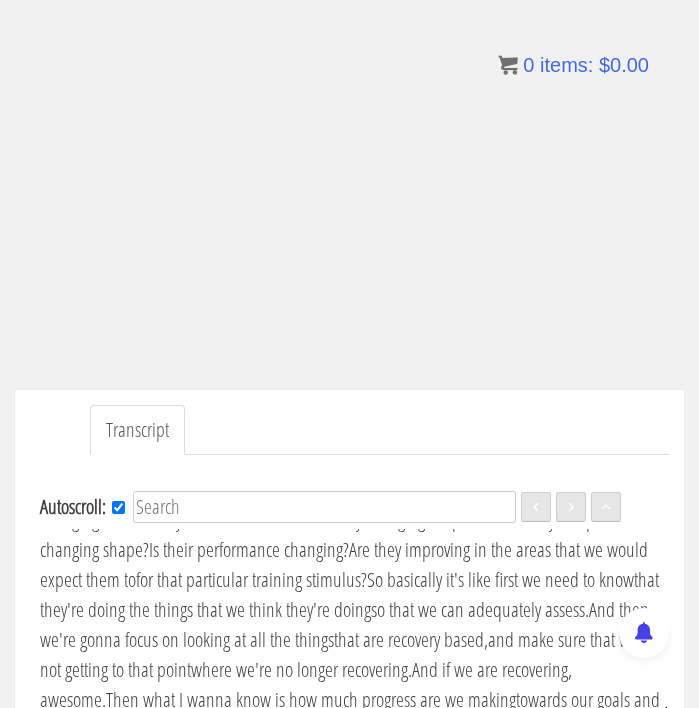scroll, scrollTop: 3315, scrollLeft: 0, axis: vertical 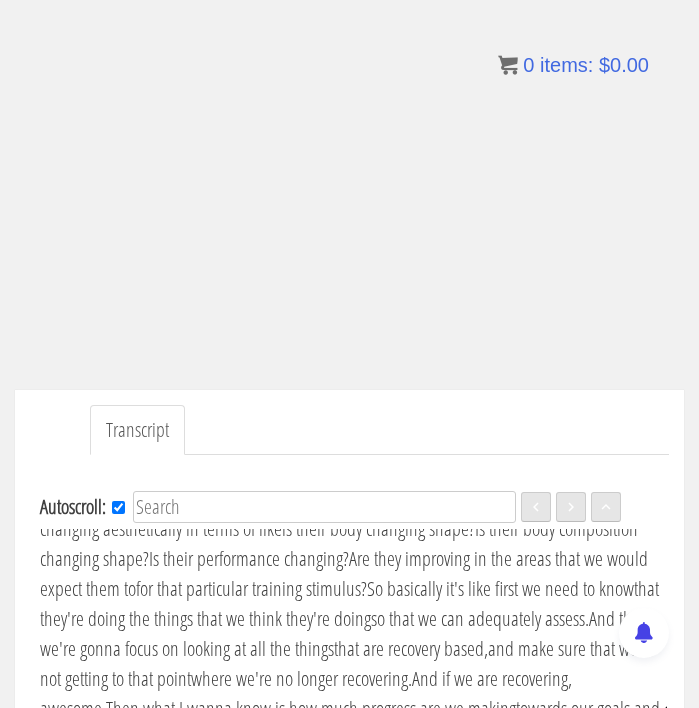click on "If they are recovering from it, awesome." at bounding box center (283, 378) 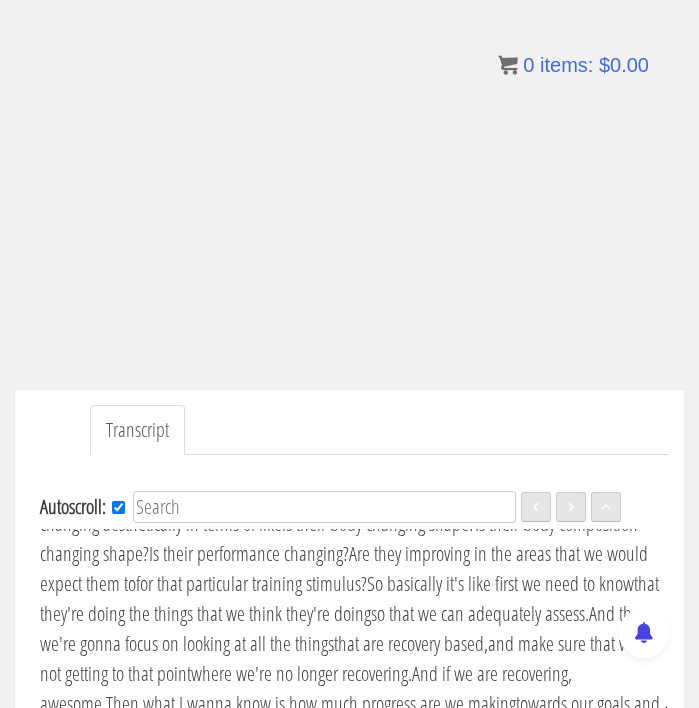 scroll, scrollTop: 3321, scrollLeft: 0, axis: vertical 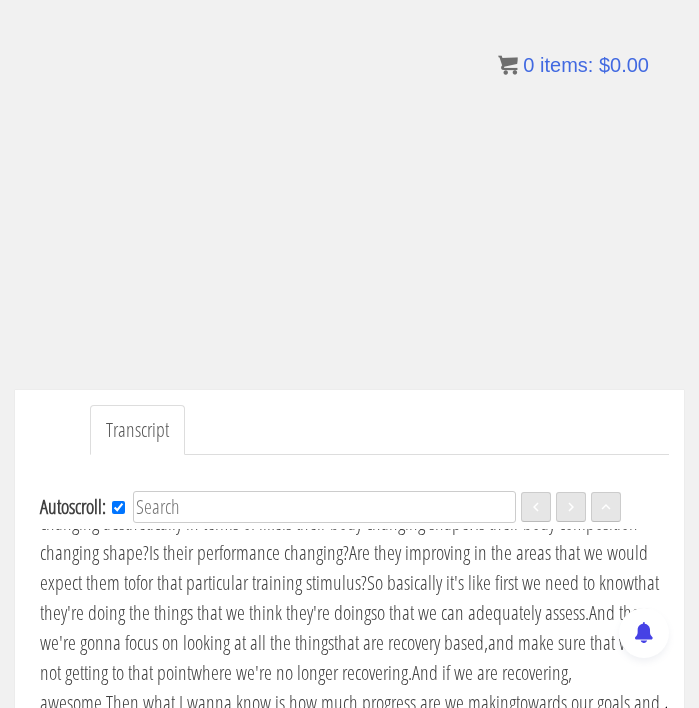 click on "Language" at bounding box center (582, 561) 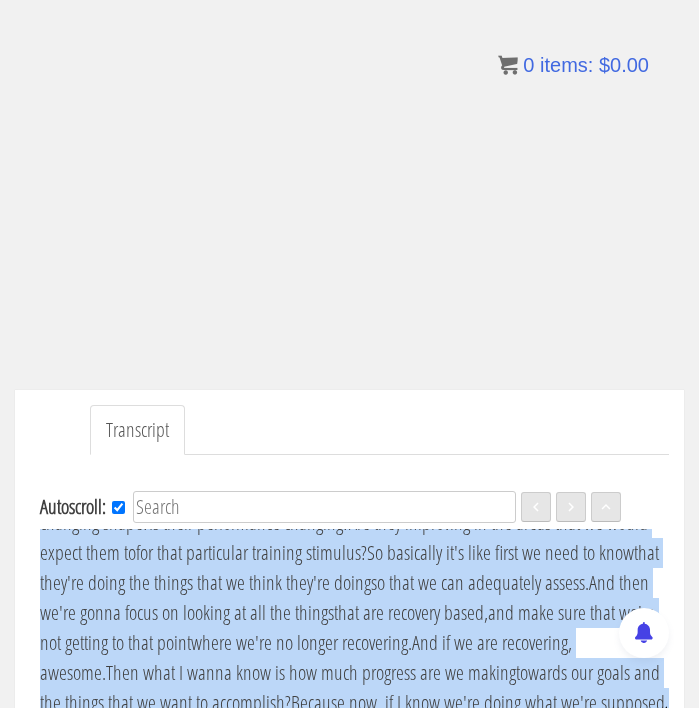 click on "and everything before that that's still productive." at bounding box center (458, 372) 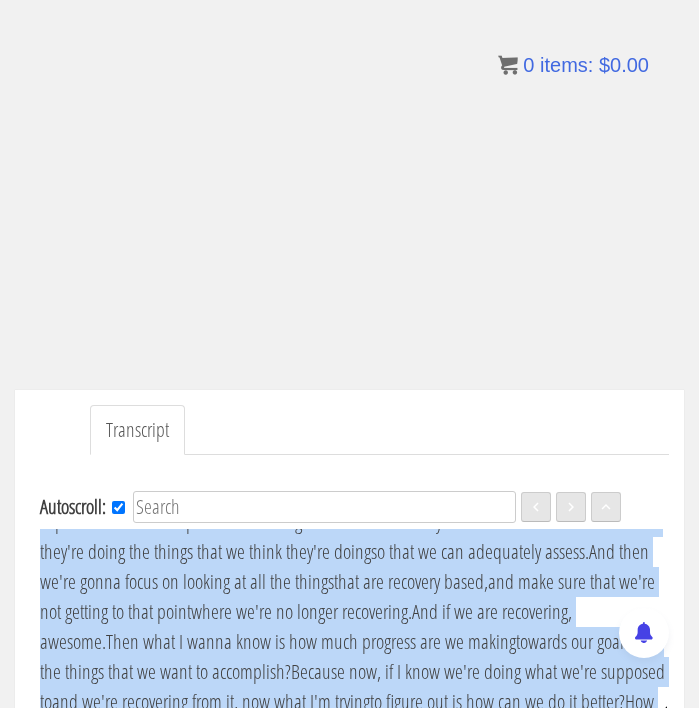 click on "and everything before that that's still productive." at bounding box center [458, 341] 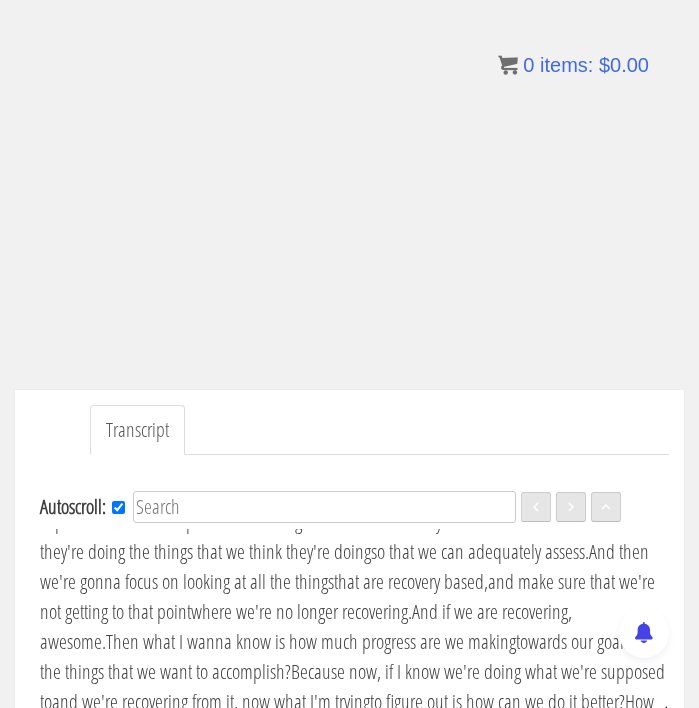 click on "And there's a big gap between where I lose the ability" at bounding box center (351, 326) 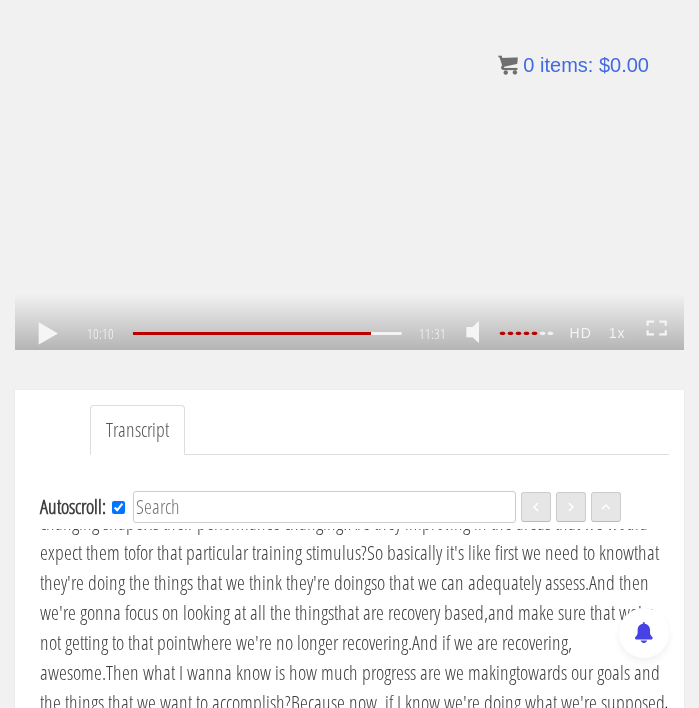 click on ".a{fill:#000;opacity:0.65;}.b{fill:#fff;opacity:1.0;}
.fp-color-play{opacity:0.65;}.controlbutton{fill:#fff;}
.fp-color-play{opacity:0.65;}.controlbutton{fill:#fff;}
.controlbuttonbg{opacity:0.65;}.controlbutton{fill:#fff;}
.fp-color-play{opacity:0.65;}.rect{fill:#fff;}
.fp-color-play{opacity:0.65;}.rect{fill:#fff;}
.fp-color-play{opacity:0.65;}.rect{fill:#fff;}
.fp-color-play{opacity:0.65;}.rect{fill:#fff;}
10:10                              11:25                                           11:31              01:21" at bounding box center [349, 162] 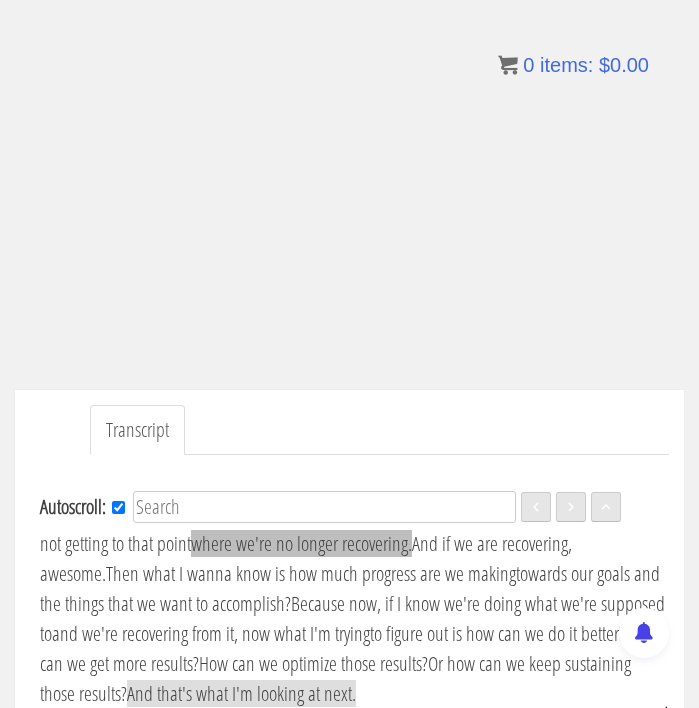 scroll, scrollTop: 3502, scrollLeft: 0, axis: vertical 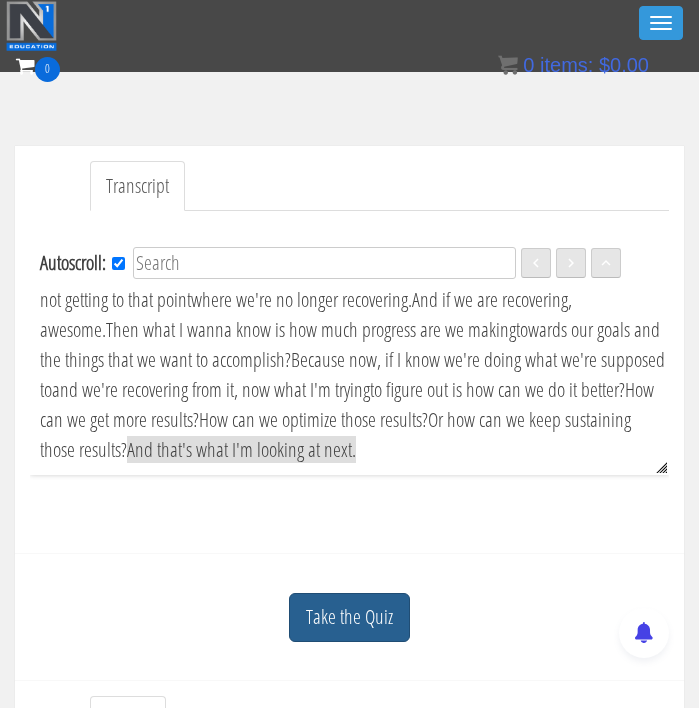 click on "Take the Quiz" at bounding box center [349, 617] 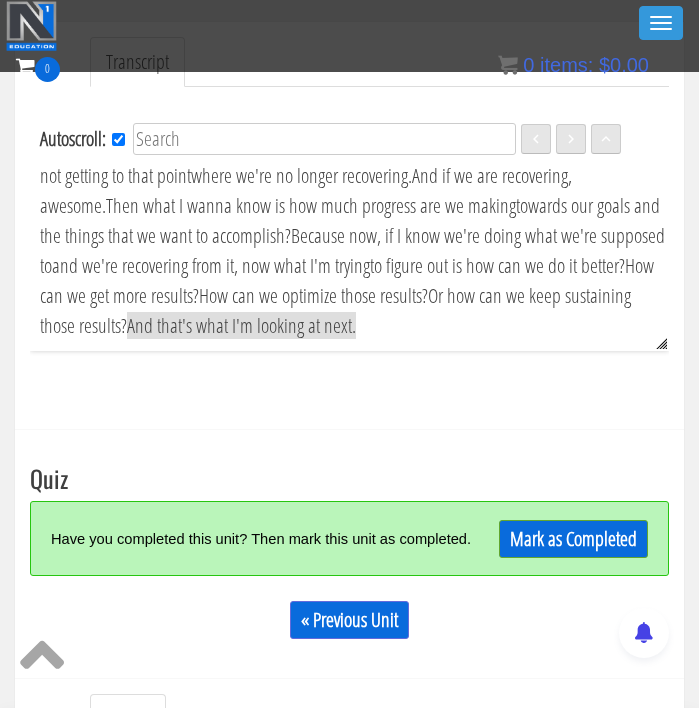 scroll, scrollTop: 889, scrollLeft: 0, axis: vertical 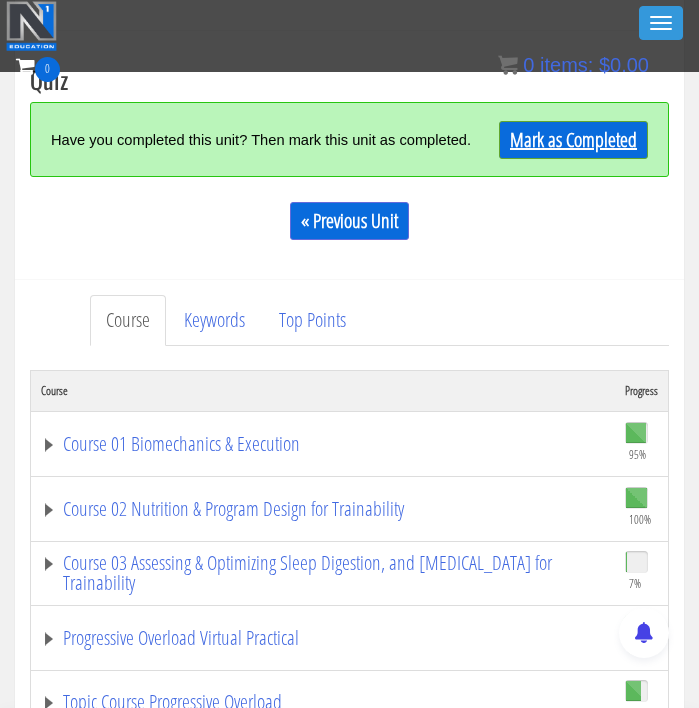 click on "Mark as Completed" at bounding box center (573, 140) 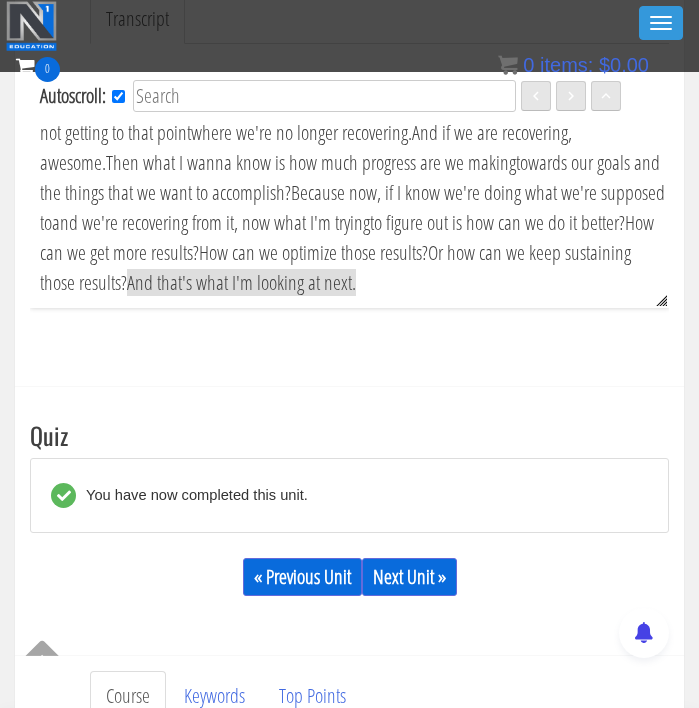 scroll, scrollTop: 570, scrollLeft: 0, axis: vertical 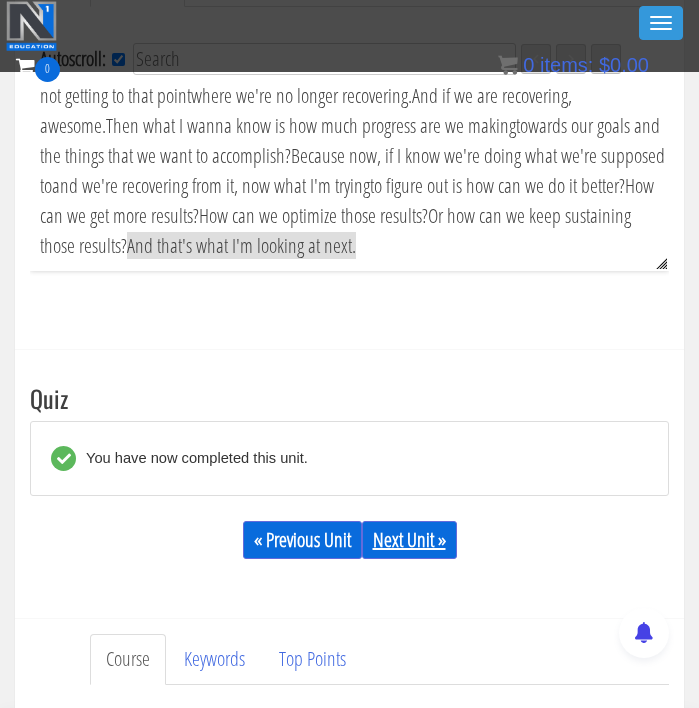 click on "Next Unit »" at bounding box center (409, 540) 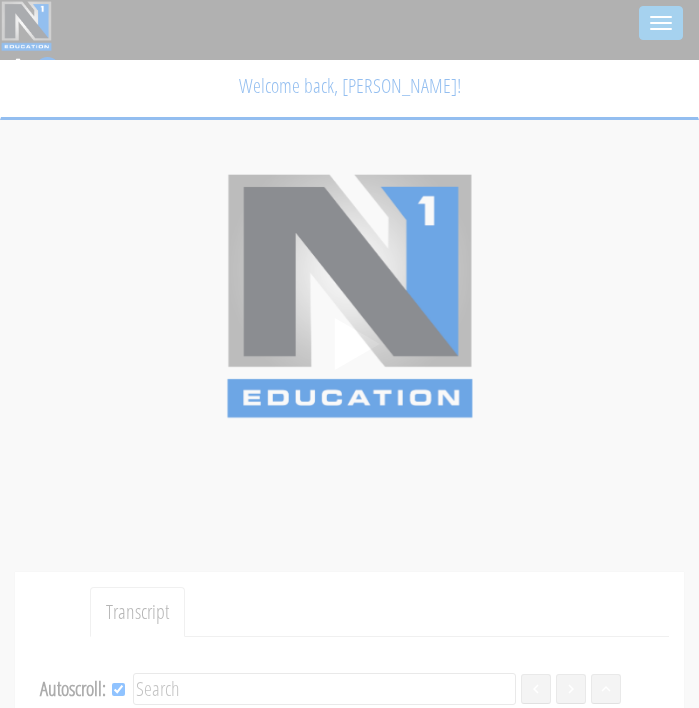 scroll, scrollTop: 0, scrollLeft: 0, axis: both 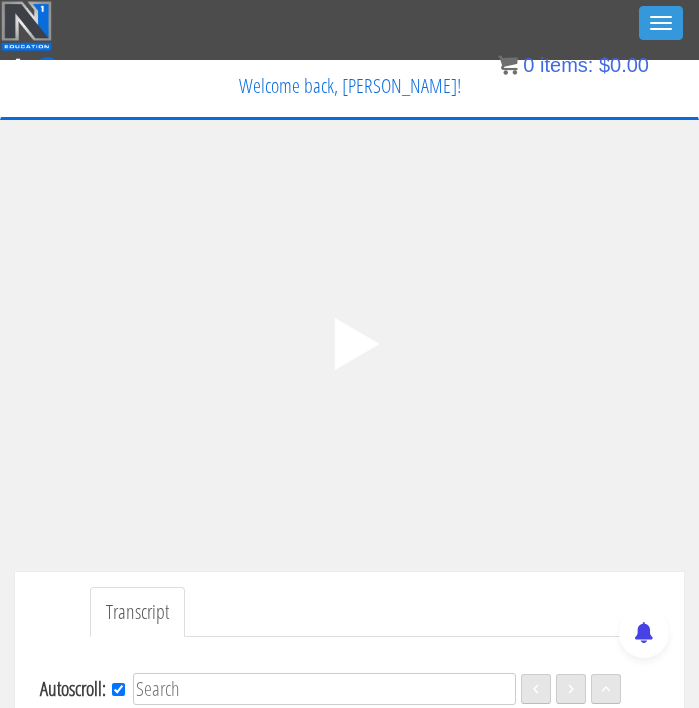 click on ".fp-color-play{opacity:0.65;}.controlbutton{fill:#fff;}" 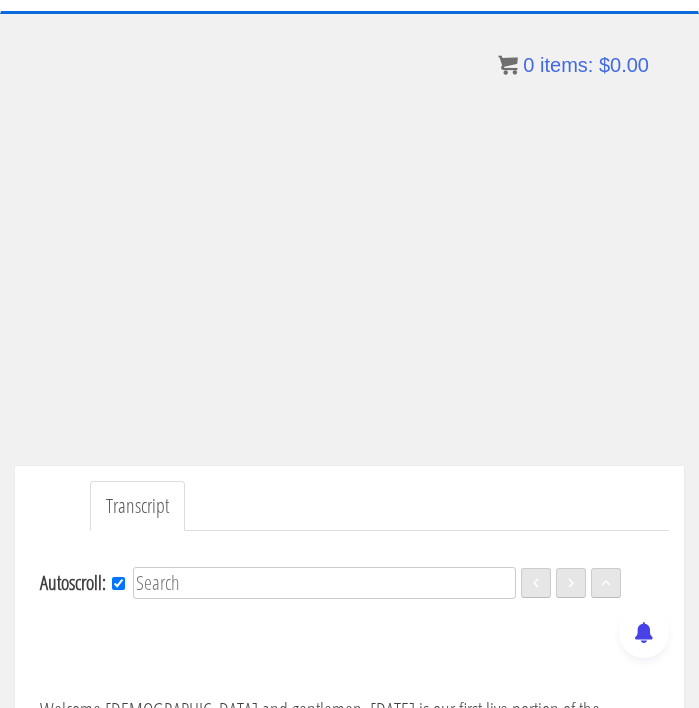 scroll, scrollTop: 108, scrollLeft: 0, axis: vertical 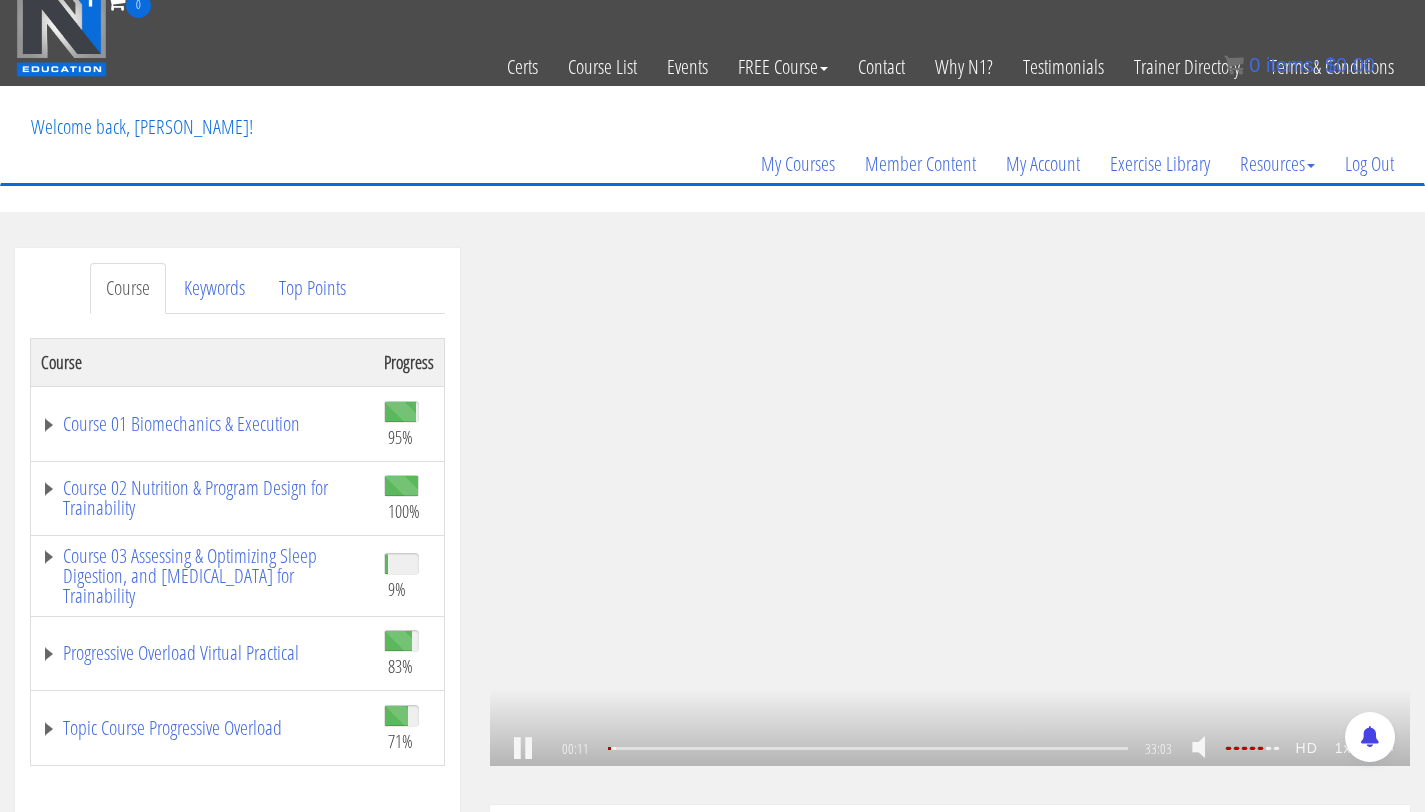 click on ".a{fill:#000;opacity:0.65;}.b{fill:#fff;opacity:1.0;}
.fp-color-play{opacity:0.65;}.controlbutton{fill:#fff;}
.fp-color-play{opacity:0.65;}.controlbutton{fill:#fff;}
.controlbuttonbg{opacity:0.65;}.controlbutton{fill:#fff;}
.fp-color-play{opacity:0.65;}.rect{fill:#fff;}
.fp-color-play{opacity:0.65;}.rect{fill:#fff;}
.fp-color-play{opacity:0.65;}.rect{fill:#fff;}
.fp-color-play{opacity:0.65;}.rect{fill:#fff;}
00:11                                                                        33:03              32:53                                                                                                                                                                                 CC HD" at bounding box center [950, 507] 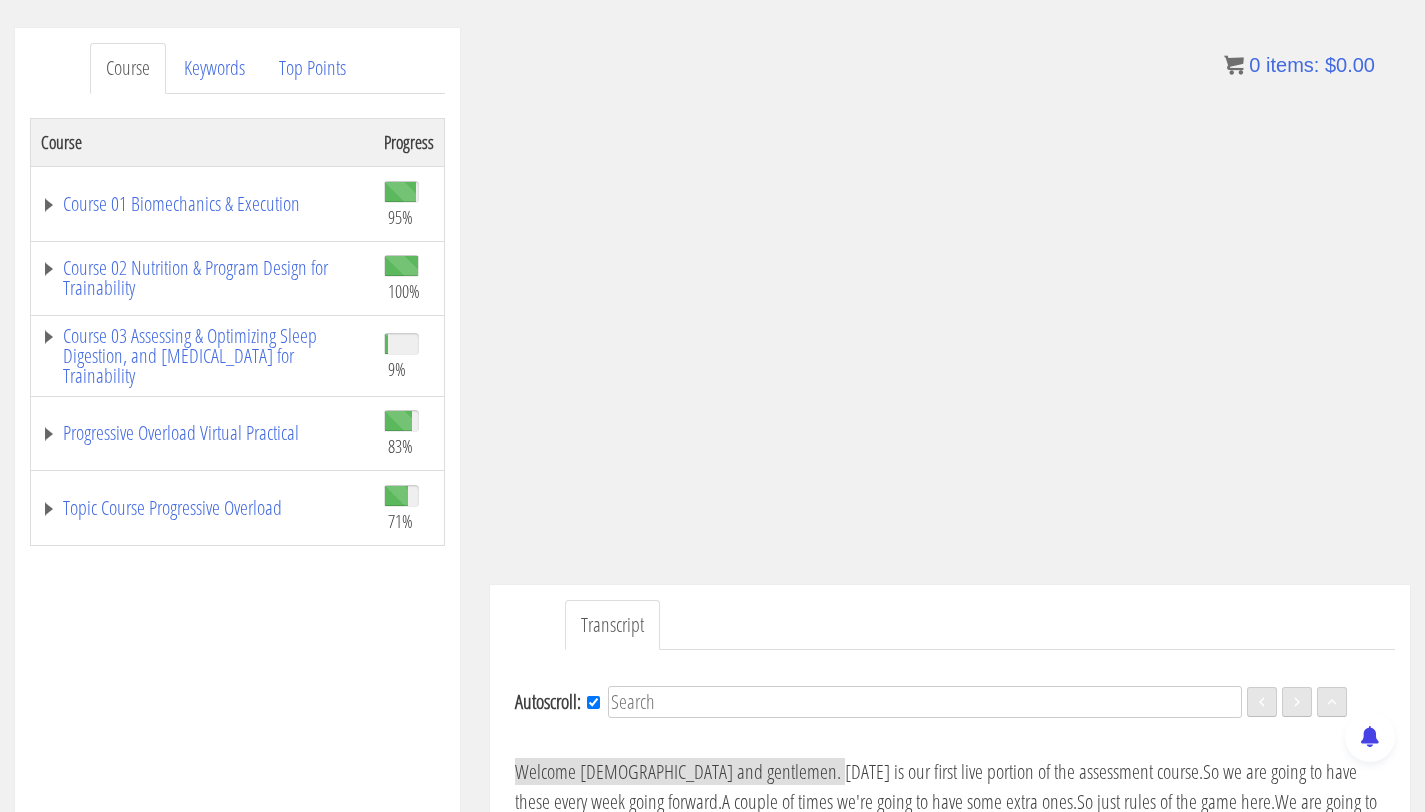 scroll, scrollTop: 325, scrollLeft: 0, axis: vertical 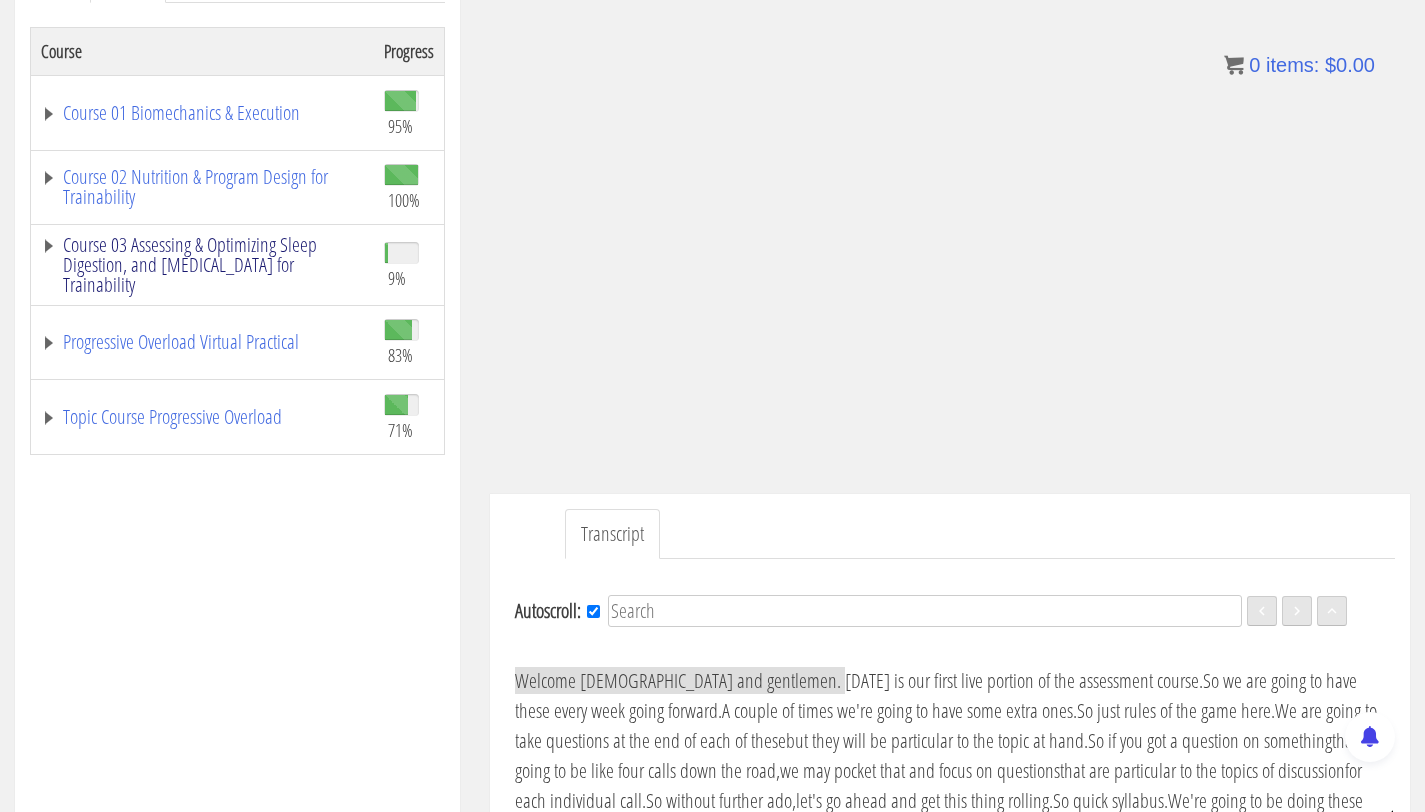 click on "Course 03 Assessing & Optimizing Sleep Digestion, and [MEDICAL_DATA] for Trainability" at bounding box center (202, 265) 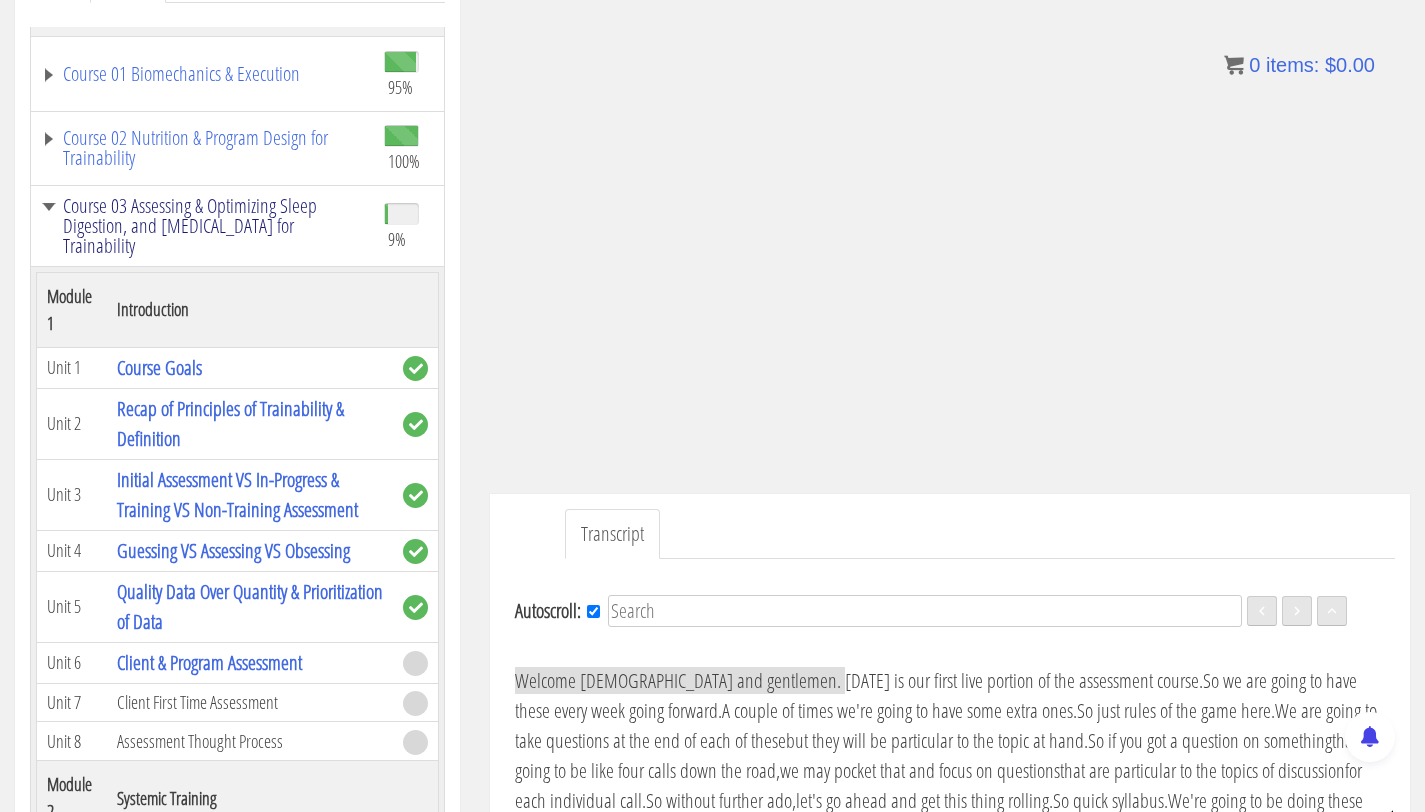 scroll, scrollTop: 60, scrollLeft: 0, axis: vertical 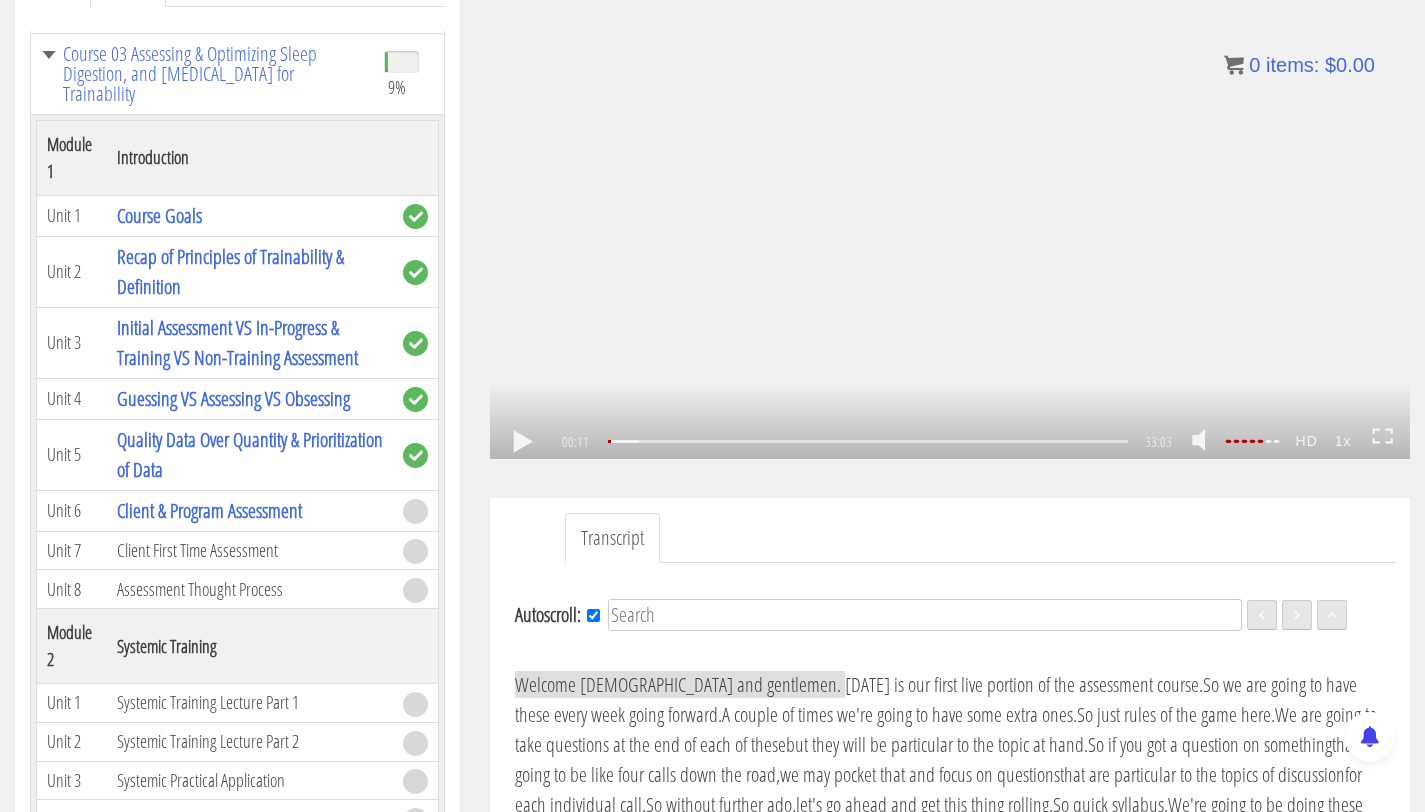 click at bounding box center (523, 442) 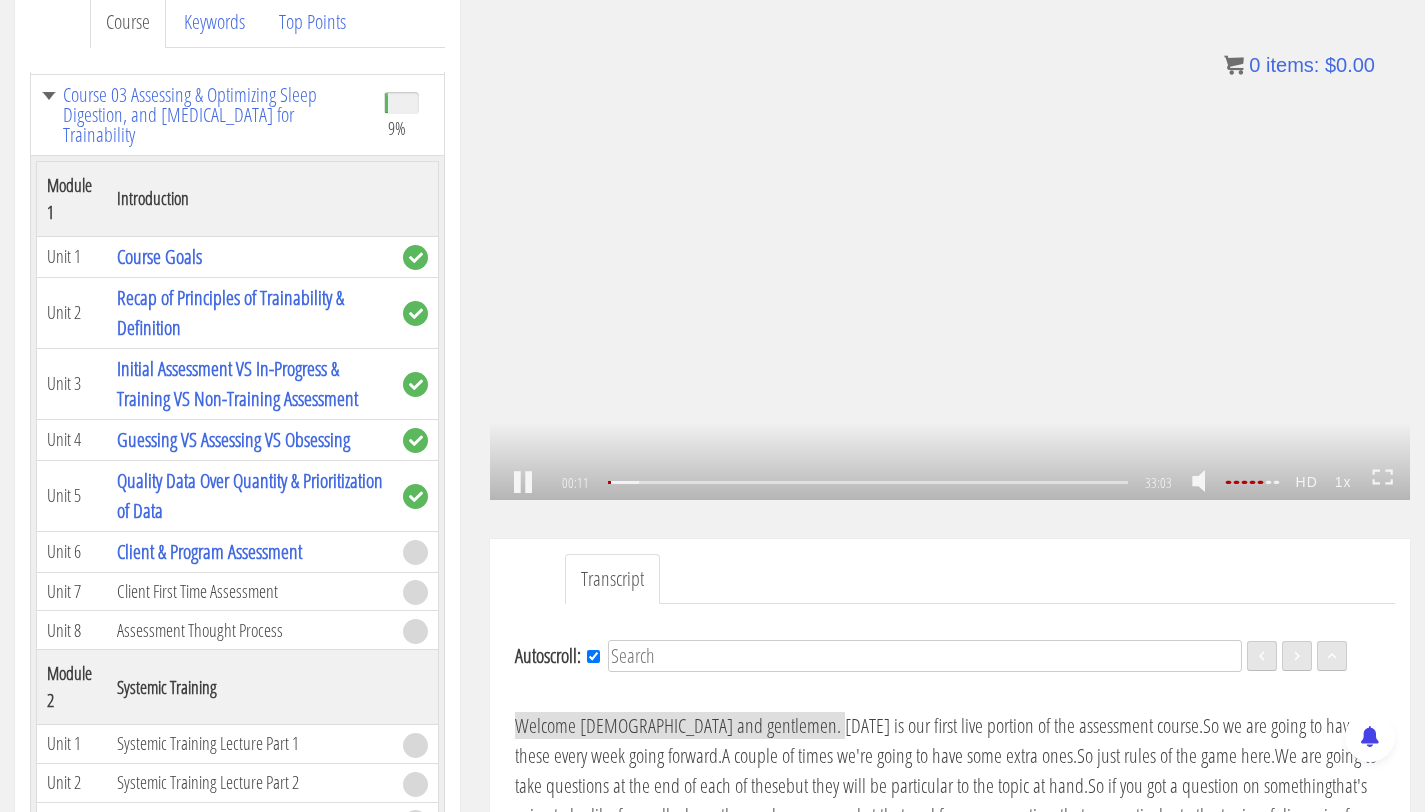 scroll, scrollTop: 261, scrollLeft: 0, axis: vertical 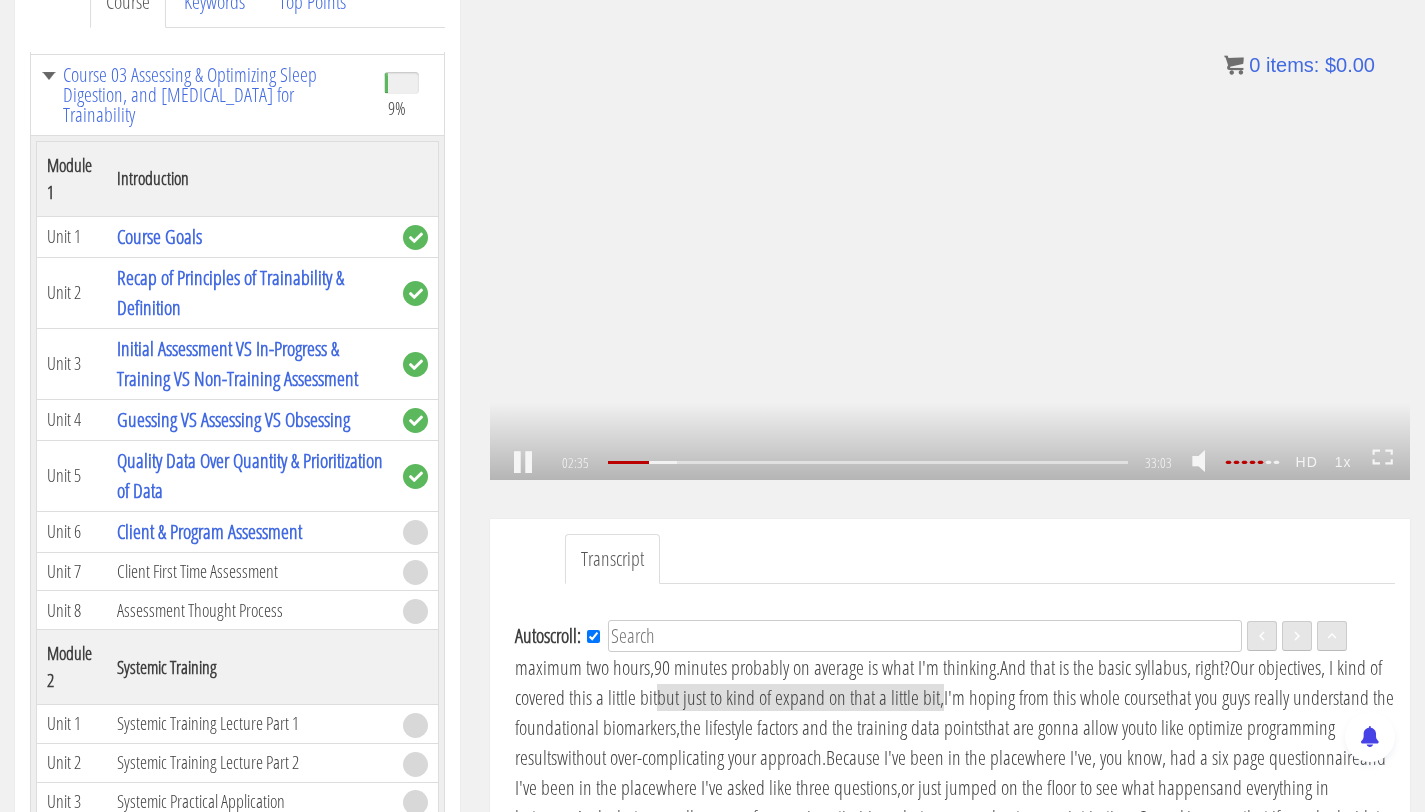 click on ".a{fill:#000;opacity:0.65;}.b{fill:#fff;opacity:1.0;}
.fp-color-play{opacity:0.65;}.controlbutton{fill:#fff;}
.fp-color-play{opacity:0.65;}.controlbutton{fill:#fff;}
.controlbuttonbg{opacity:0.65;}.controlbutton{fill:#fff;}
.fp-color-play{opacity:0.65;}.rect{fill:#fff;}
.fp-color-play{opacity:0.65;}.rect{fill:#fff;}
.fp-color-play{opacity:0.65;}.rect{fill:#fff;}
.fp-color-play{opacity:0.65;}.rect{fill:#fff;}
02:35                              32:46                                           33:03              30:28" at bounding box center (950, 221) 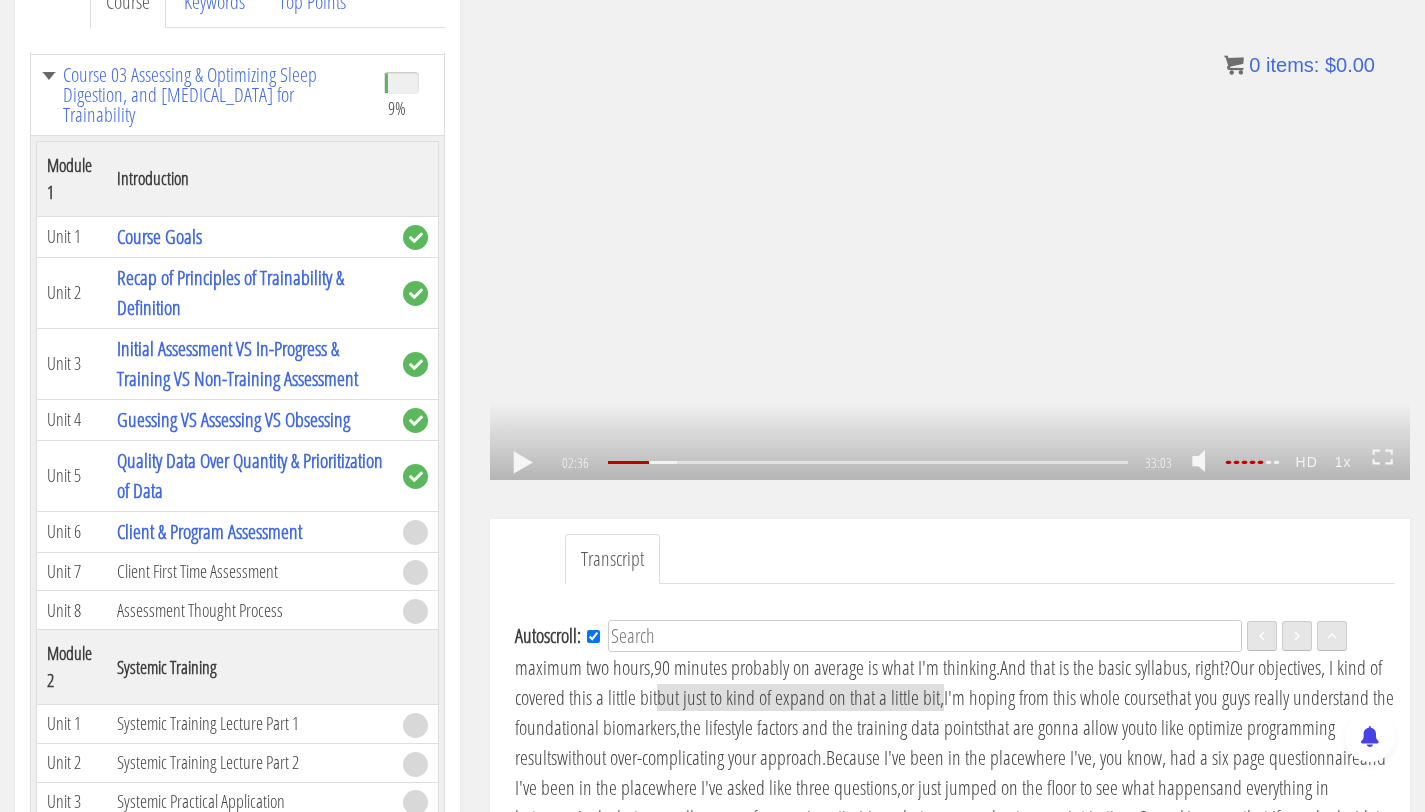 click on ".a{fill:#000;opacity:0.65;}.b{fill:#fff;opacity:1.0;}
.fp-color-play{opacity:0.65;}.controlbutton{fill:#fff;}
.fp-color-play{opacity:0.65;}.controlbutton{fill:#fff;}
.controlbuttonbg{opacity:0.65;}.controlbutton{fill:#fff;}
.fp-color-play{opacity:0.65;}.rect{fill:#fff;}
.fp-color-play{opacity:0.65;}.rect{fill:#fff;}
.fp-color-play{opacity:0.65;}.rect{fill:#fff;}
.fp-color-play{opacity:0.65;}.rect{fill:#fff;}
02:36                              32:46                                           33:03              30:28" at bounding box center [950, 221] 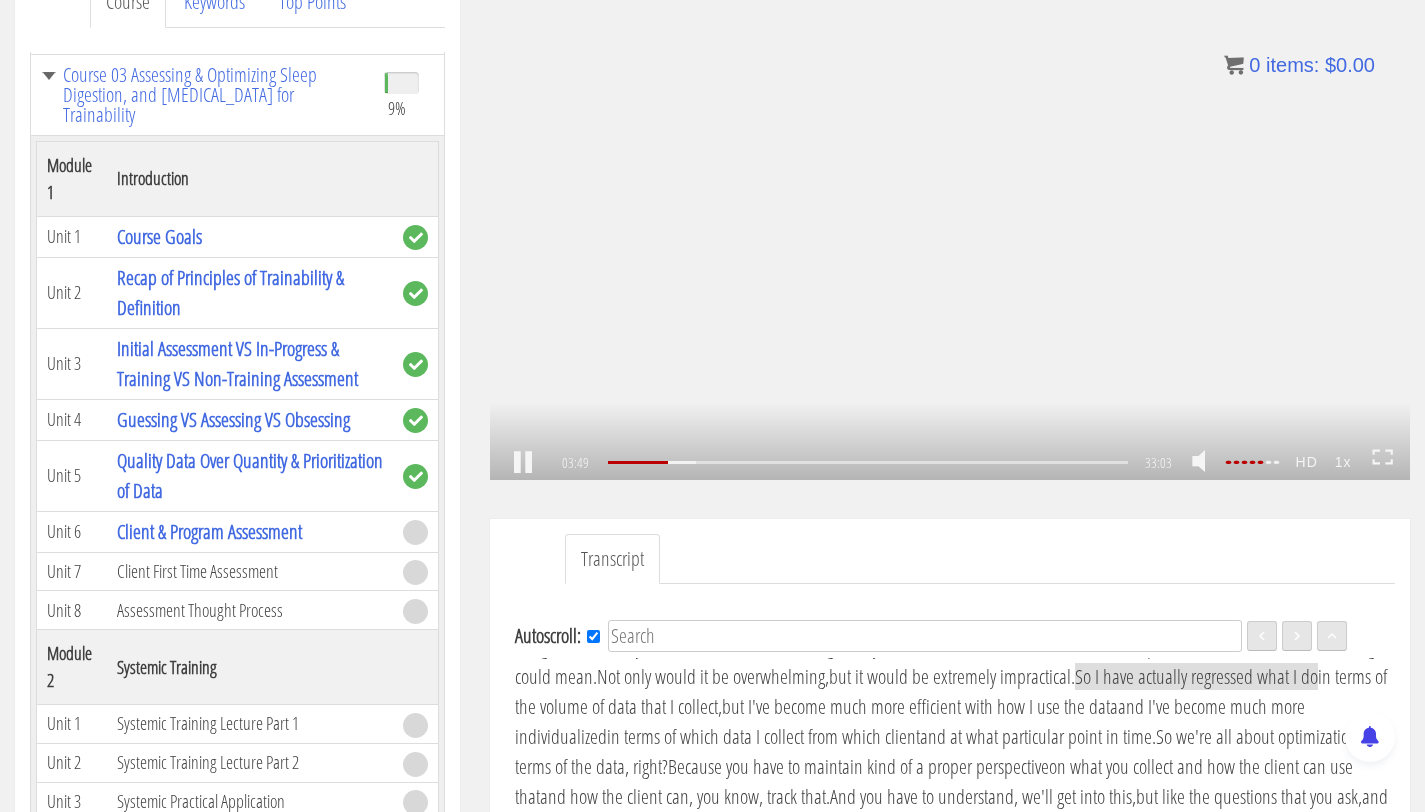 scroll, scrollTop: 850, scrollLeft: 0, axis: vertical 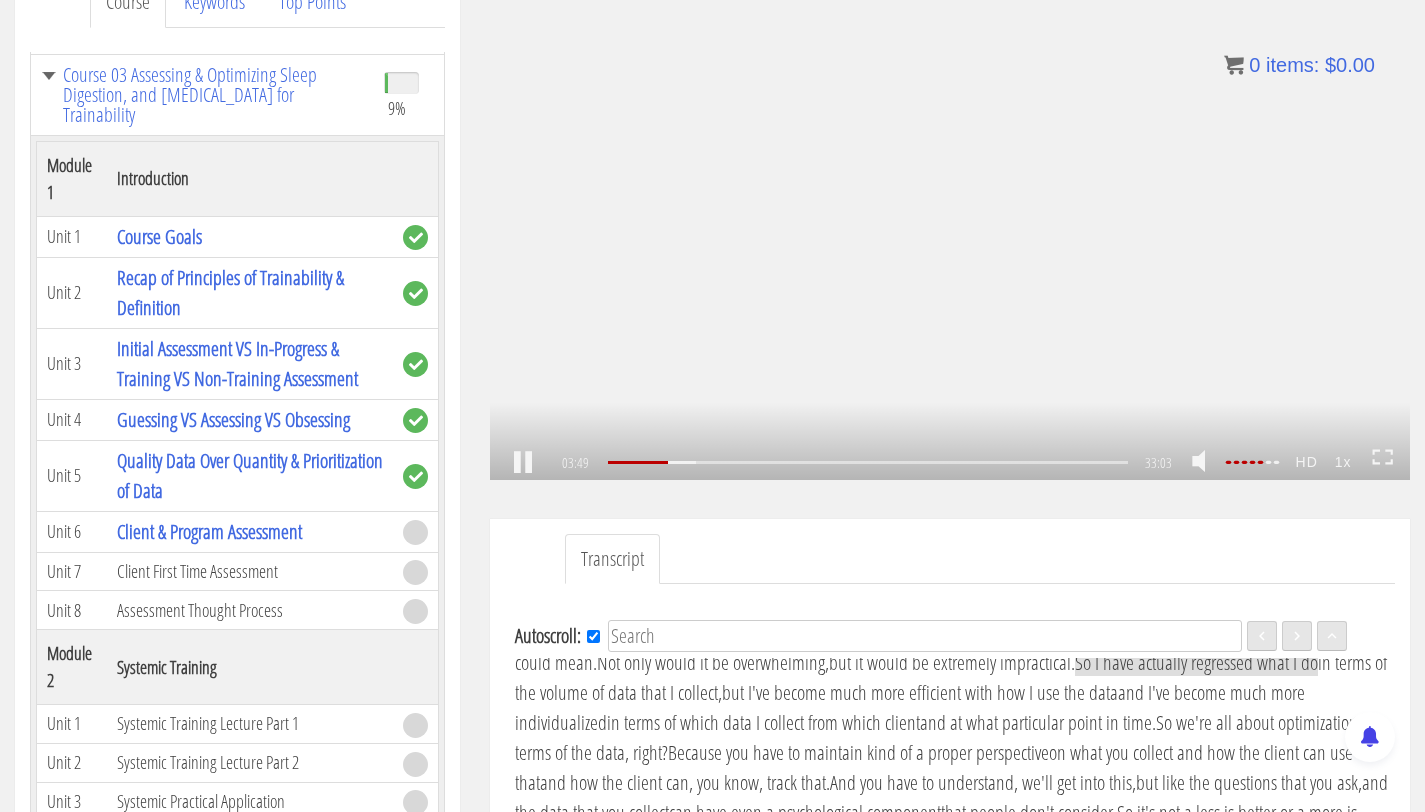 click on ".a{fill:#000;opacity:0.65;}.b{fill:#fff;opacity:1.0;}
.fp-color-play{opacity:0.65;}.controlbutton{fill:#fff;}
.fp-color-play{opacity:0.65;}.controlbutton{fill:#fff;}
.controlbuttonbg{opacity:0.65;}.controlbutton{fill:#fff;}
.fp-color-play{opacity:0.65;}.rect{fill:#fff;}
.fp-color-play{opacity:0.65;}.rect{fill:#fff;}
.fp-color-play{opacity:0.65;}.rect{fill:#fff;}
.fp-color-play{opacity:0.65;}.rect{fill:#fff;}
03:49                              32:46                                           33:03              29:14" at bounding box center (950, 221) 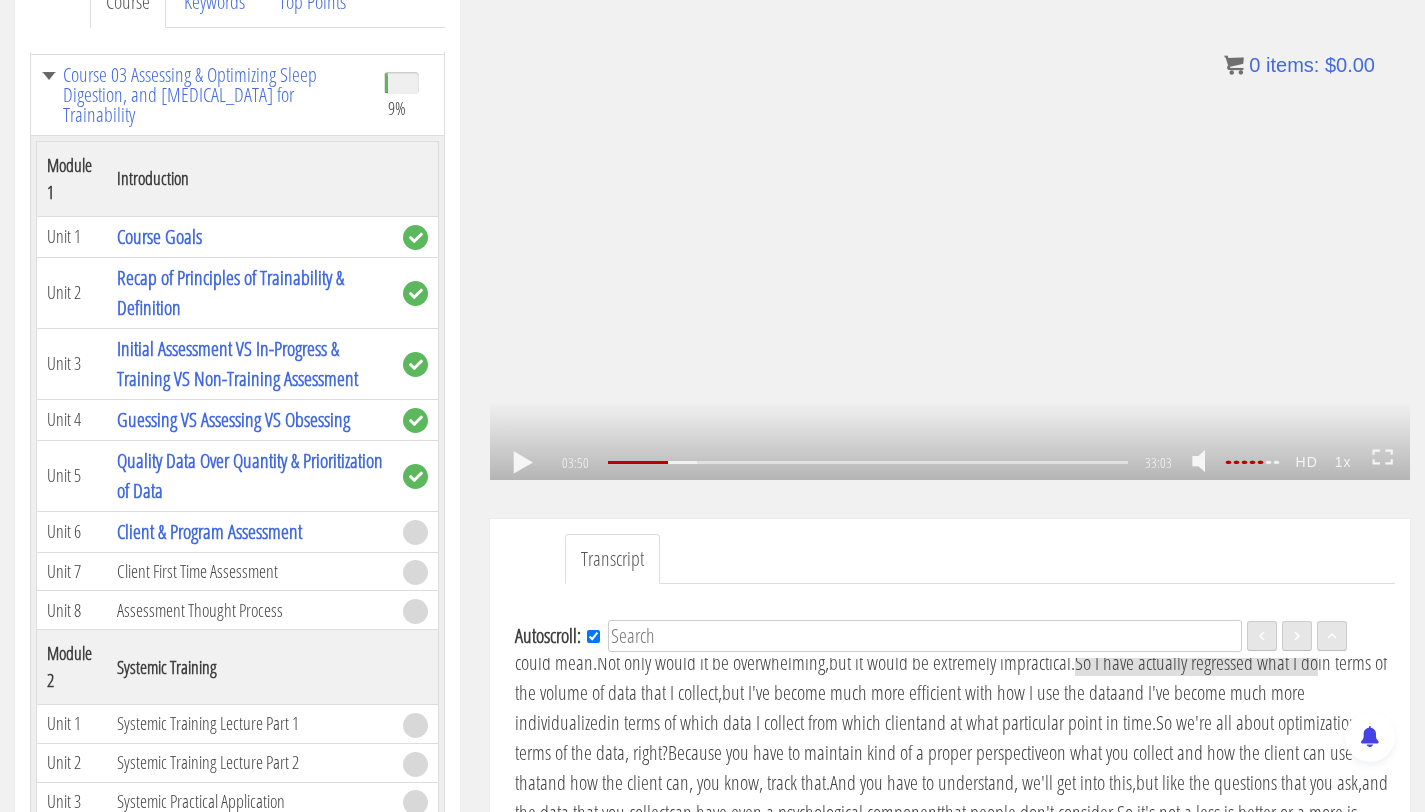 click on ".a{fill:#000;opacity:0.65;}.b{fill:#fff;opacity:1.0;}
.fp-color-play{opacity:0.65;}.controlbutton{fill:#fff;}
.fp-color-play{opacity:0.65;}.controlbutton{fill:#fff;}
.controlbuttonbg{opacity:0.65;}.controlbutton{fill:#fff;}
.fp-color-play{opacity:0.65;}.rect{fill:#fff;}
.fp-color-play{opacity:0.65;}.rect{fill:#fff;}
.fp-color-play{opacity:0.65;}.rect{fill:#fff;}
.fp-color-play{opacity:0.65;}.rect{fill:#fff;}
03:50                              32:46                                           33:03              29:14" at bounding box center [950, 221] 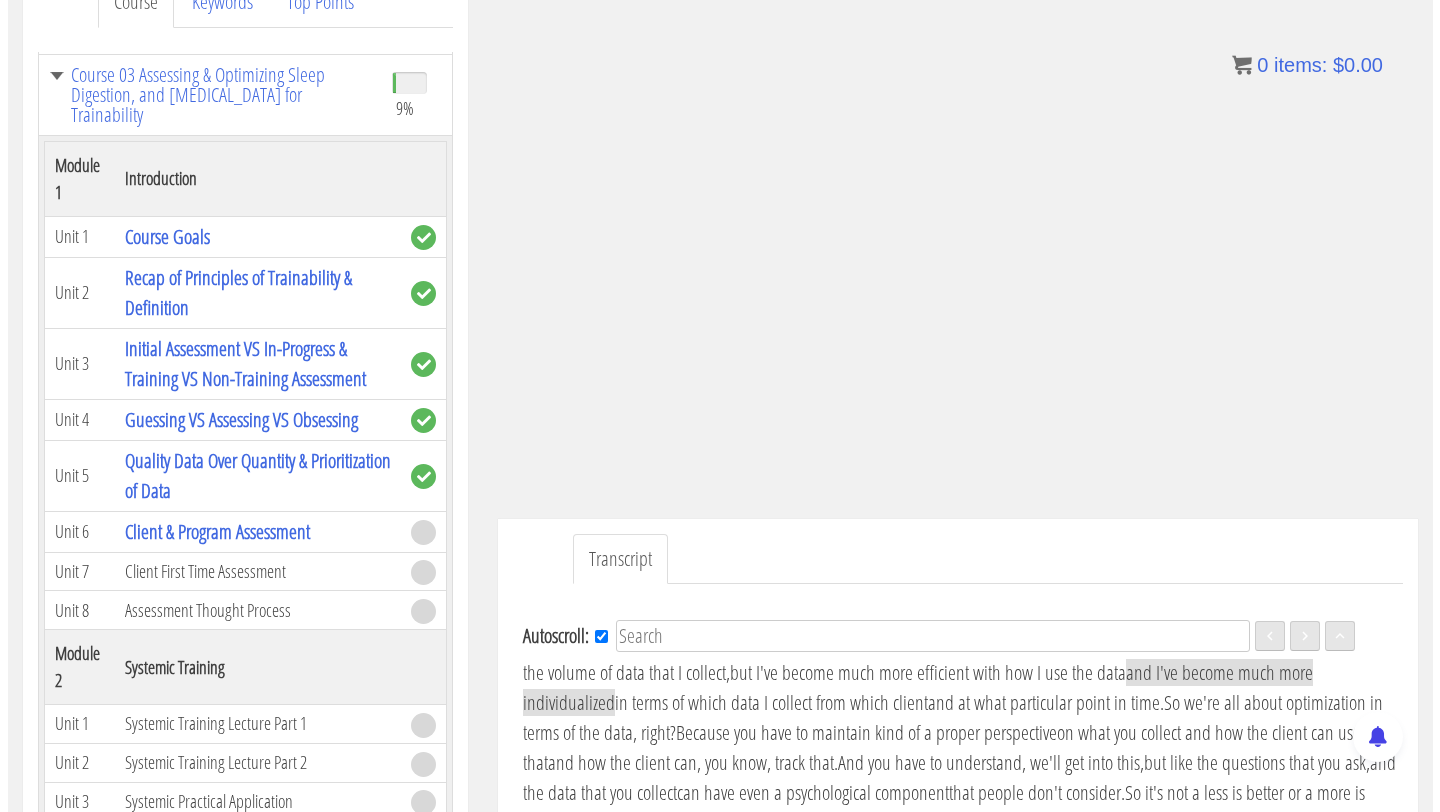 scroll, scrollTop: 881, scrollLeft: 0, axis: vertical 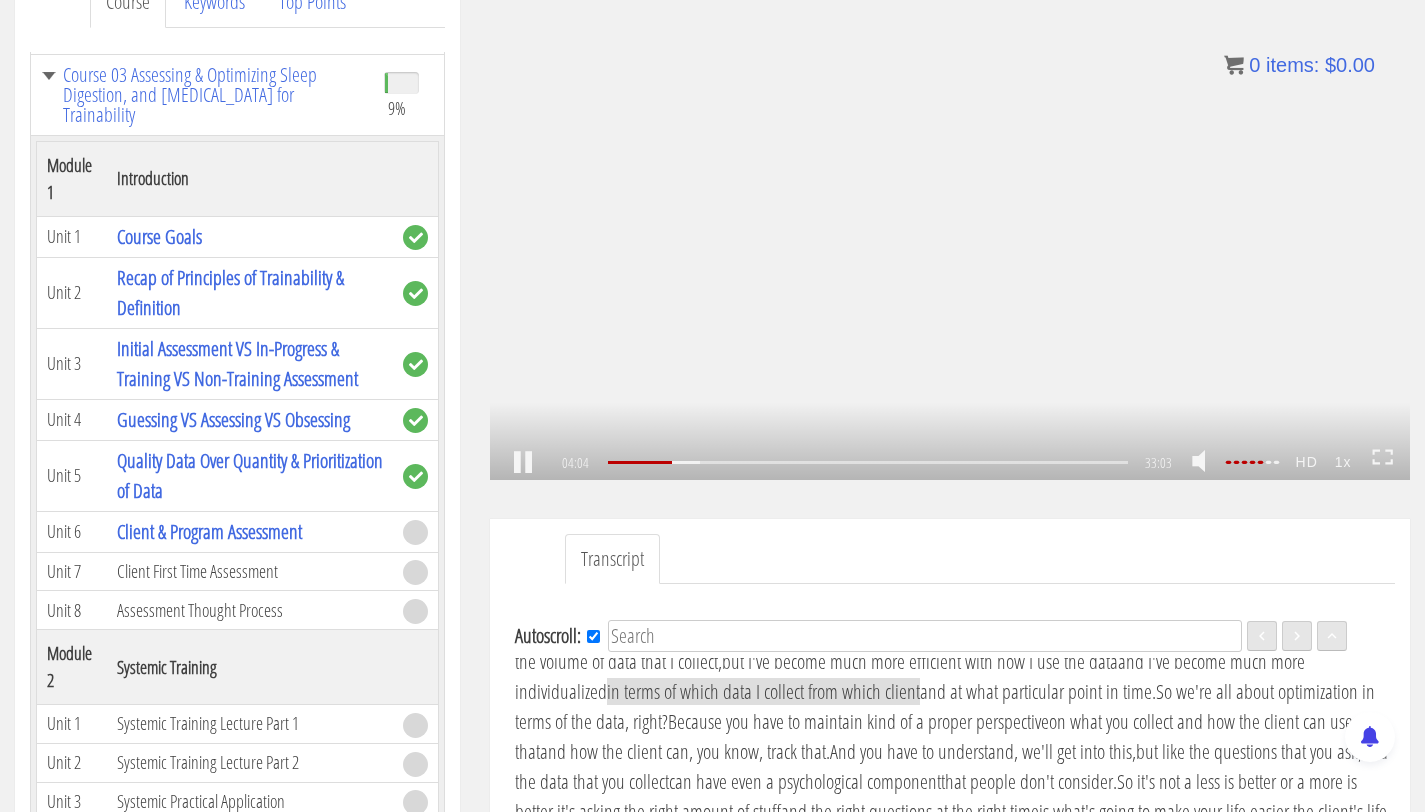 click on ".a{fill:#000;opacity:0.65;}.b{fill:#fff;opacity:1.0;}
.fp-color-play{opacity:0.65;}.controlbutton{fill:#fff;}
.fp-color-play{opacity:0.65;}.controlbutton{fill:#fff;}
.controlbuttonbg{opacity:0.65;}.controlbutton{fill:#fff;}
.fp-color-play{opacity:0.65;}.rect{fill:#fff;}
.fp-color-play{opacity:0.65;}.rect{fill:#fff;}
.fp-color-play{opacity:0.65;}.rect{fill:#fff;}
.fp-color-play{opacity:0.65;}.rect{fill:#fff;}
04:04                              32:46                                           33:03              28:59" at bounding box center (950, 221) 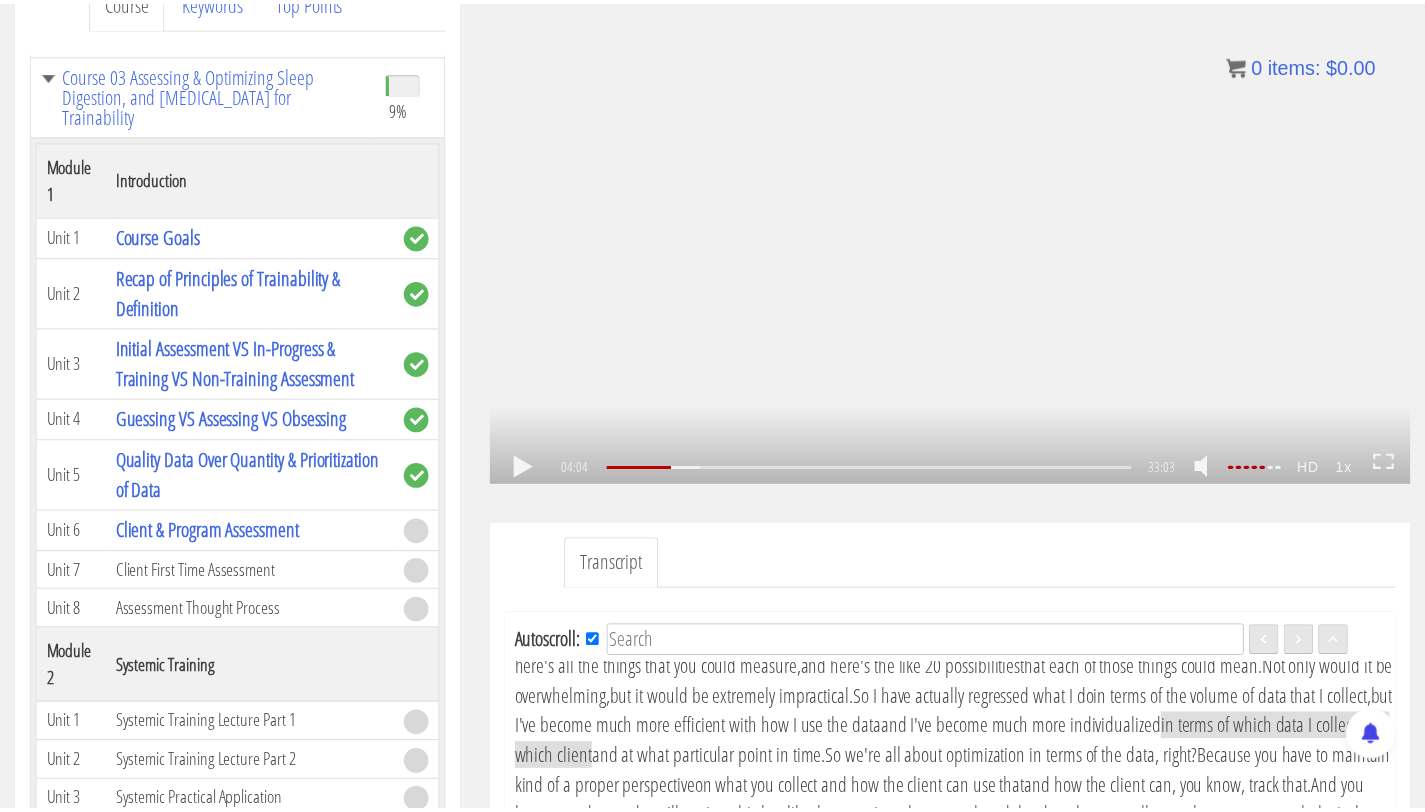 scroll, scrollTop: 881, scrollLeft: 0, axis: vertical 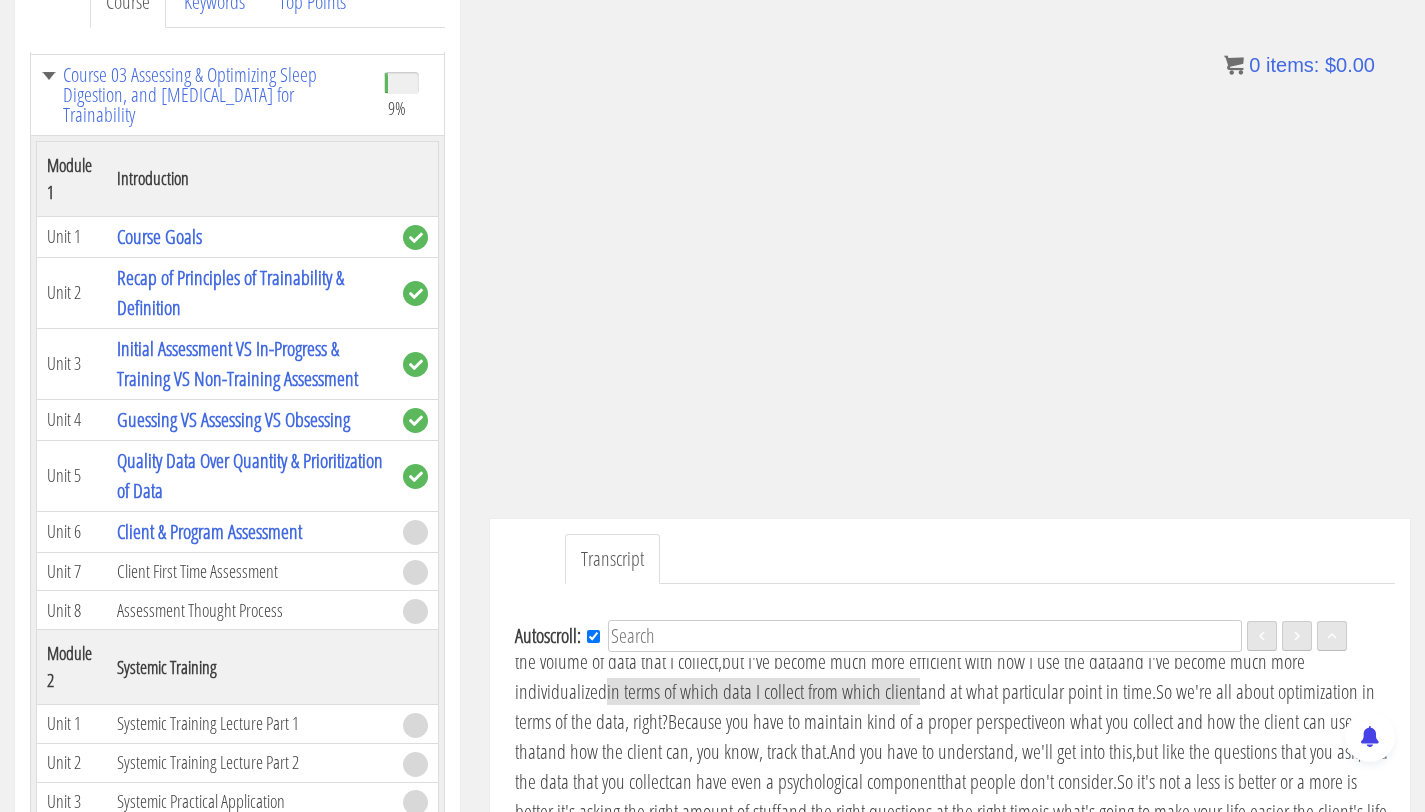 click on "[PERSON_NAME]
[EMAIL_ADDRESS][DOMAIN_NAME]
[DATE]
[TECHNICAL_ID]
.a{fill:#000;opacity:0.65;}.b{fill:#fff;opacity:1.0;}
.fp-color-play{opacity:0.65;}.controlbutton{fill:#fff;}
.fp-color-play{opacity:0.65;}.controlbutton{fill:#fff;}
.controlbuttonbg{opacity:0.65;}.controlbutton{fill:#fff;}
.fp-color-play{opacity:0.65;}.rect{fill:#fff;}
.fp-color-play{opacity:0.65;}.rect{fill:#fff;}
.fp-color-play{opacity:0.65;}.rect{fill:#fff;}
.fp-color-play{opacity:0.65;}.rect{fill:#fff;}" at bounding box center [950, 240] 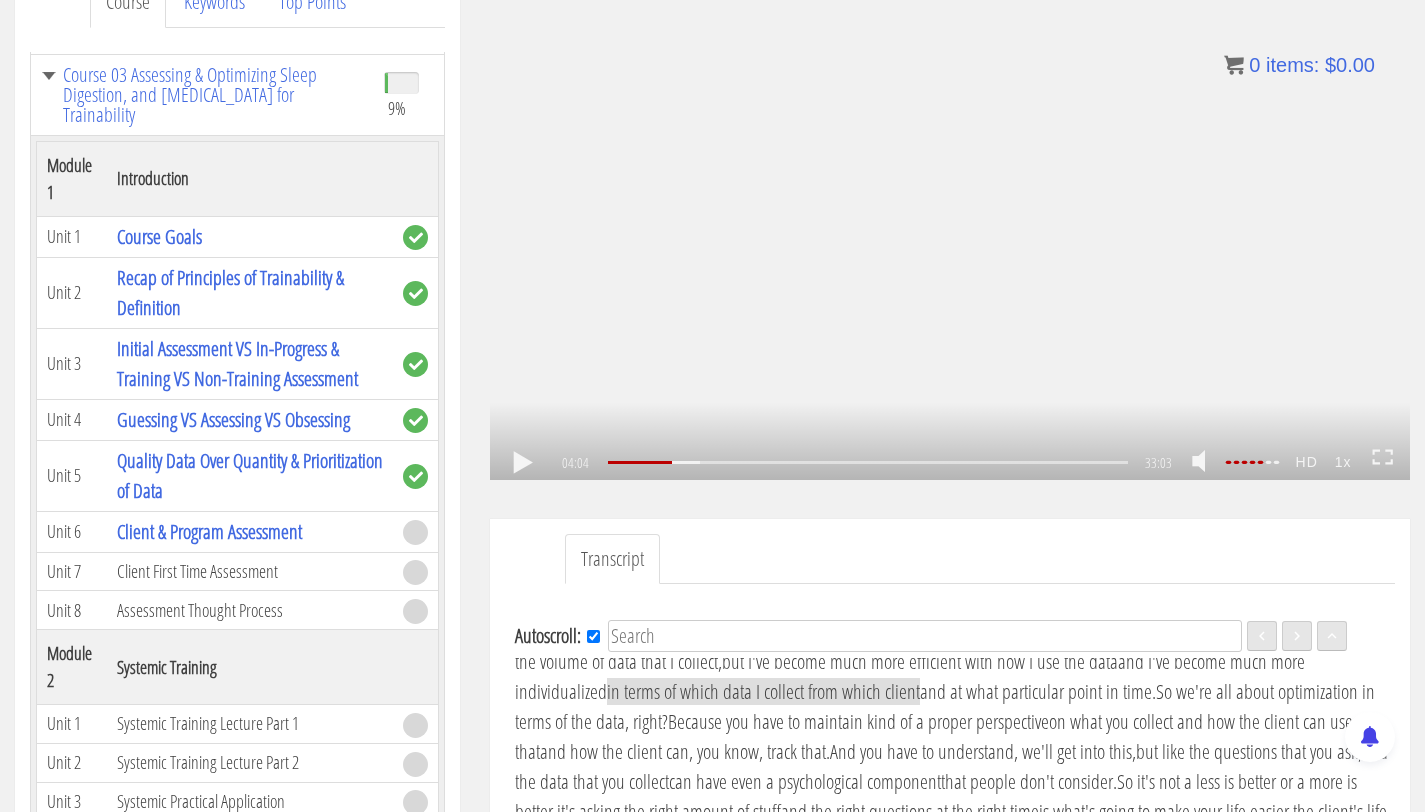 click on ".fp-color-play{opacity:0.65;}.rect{fill:#fff;}" 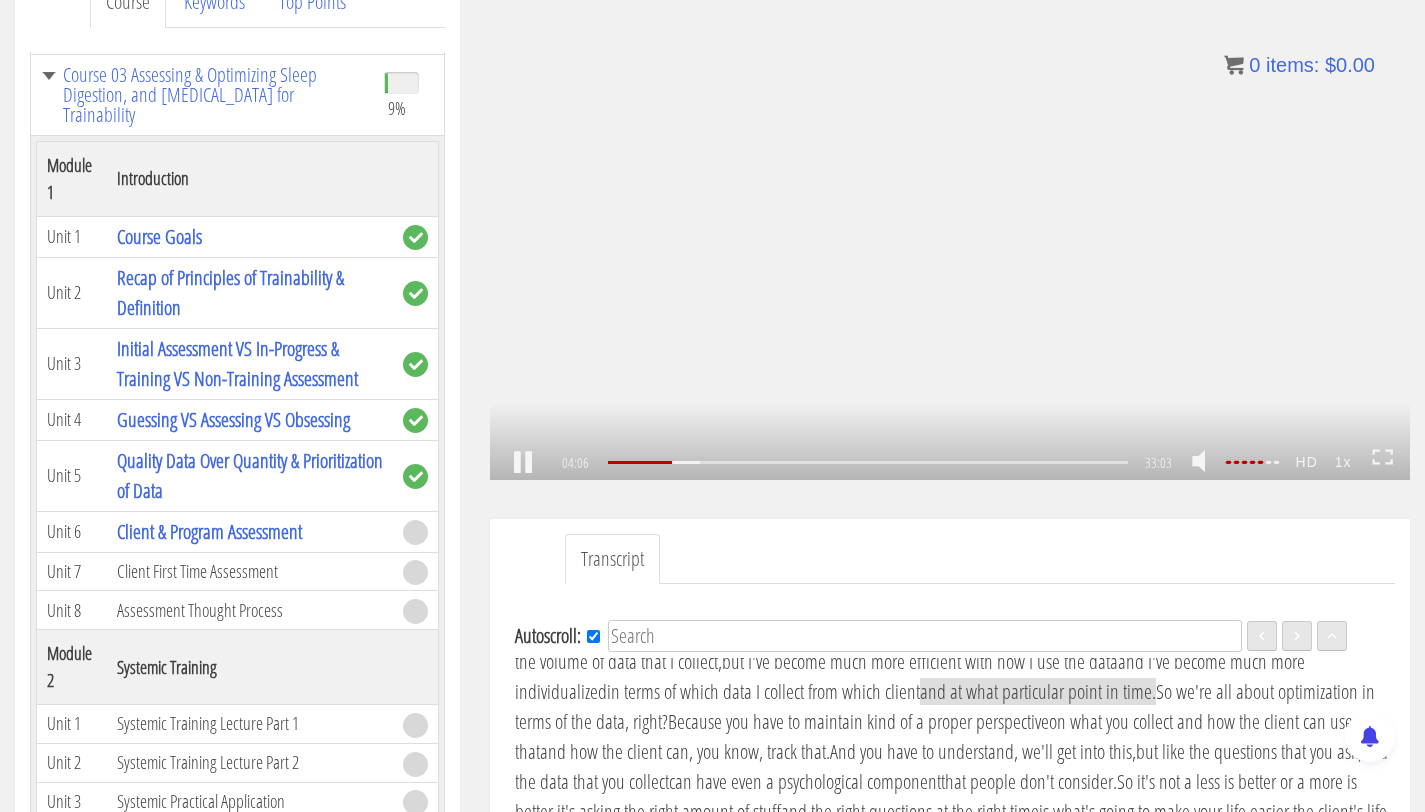 scroll, scrollTop: 911, scrollLeft: 0, axis: vertical 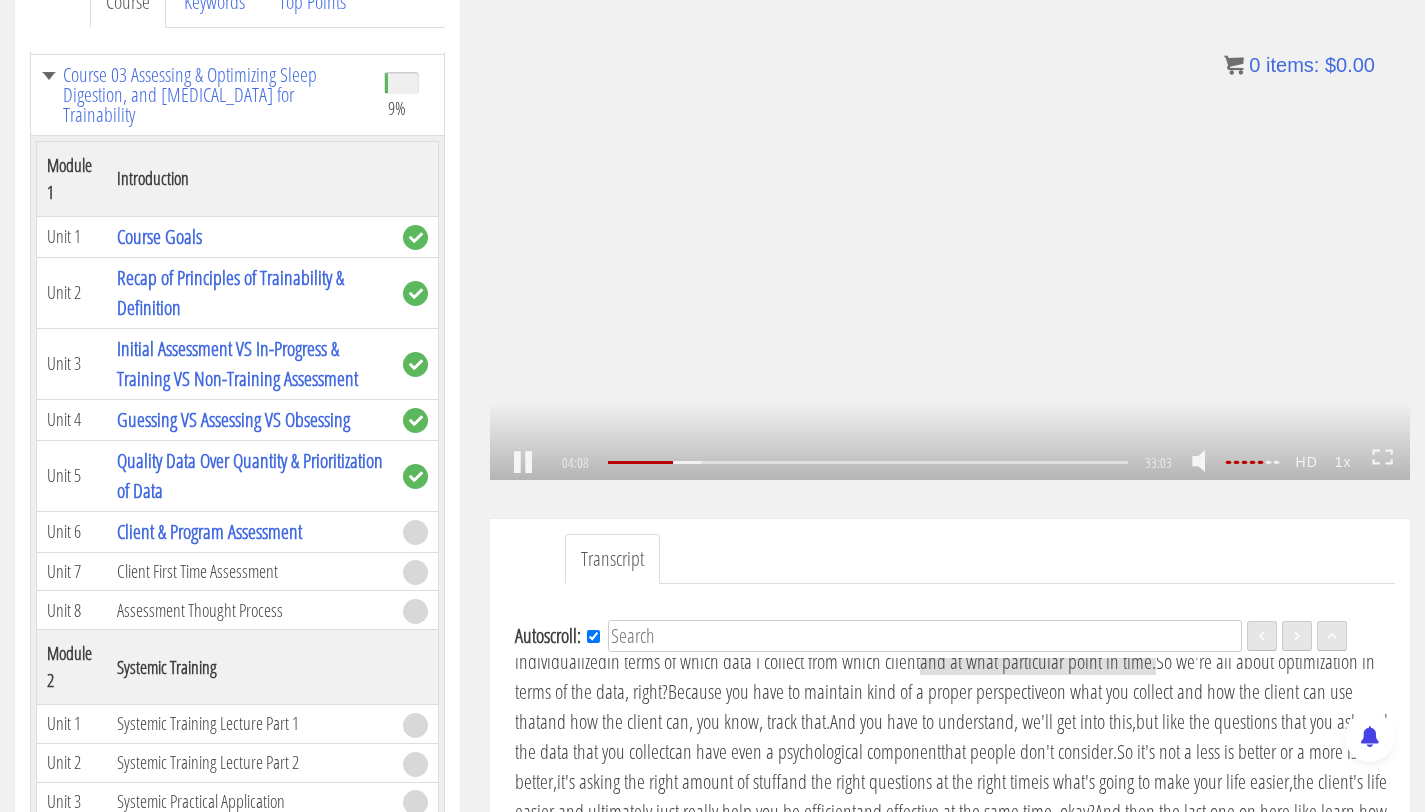 click at bounding box center [1206, 462] 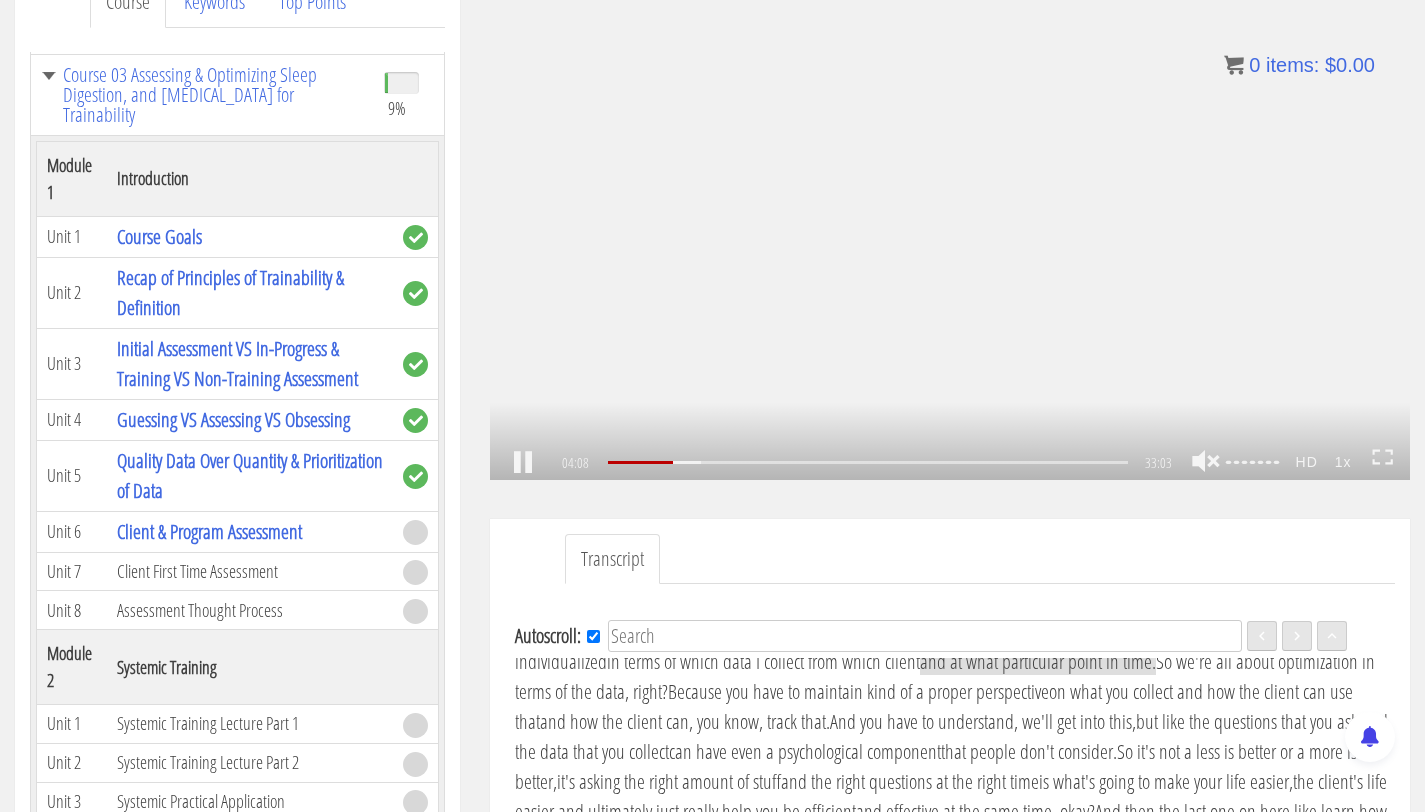 click at bounding box center [1206, 462] 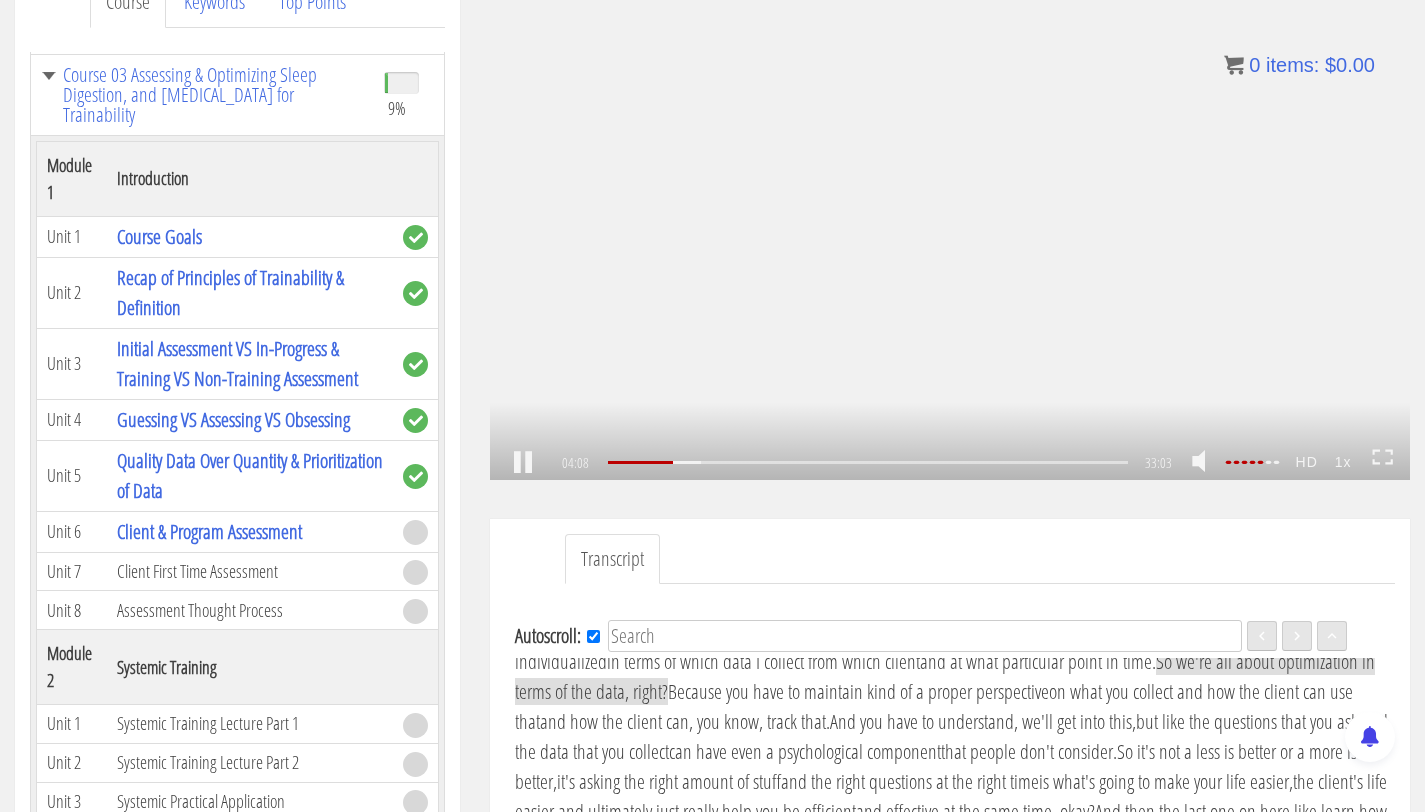 click on ".a{fill:#000;opacity:0.65;}.b{fill:#fff;opacity:1.0;}
.fp-color-play{opacity:0.65;}.controlbutton{fill:#fff;}
.fp-color-play{opacity:0.65;}.controlbutton{fill:#fff;}
.controlbuttonbg{opacity:0.65;}.controlbutton{fill:#fff;}
.fp-color-play{opacity:0.65;}.rect{fill:#fff;}
.fp-color-play{opacity:0.65;}.rect{fill:#fff;}
.fp-color-play{opacity:0.65;}.rect{fill:#fff;}
.fp-color-play{opacity:0.65;}.rect{fill:#fff;}
04:08                              32:50                                           33:03              28:55" at bounding box center [950, 221] 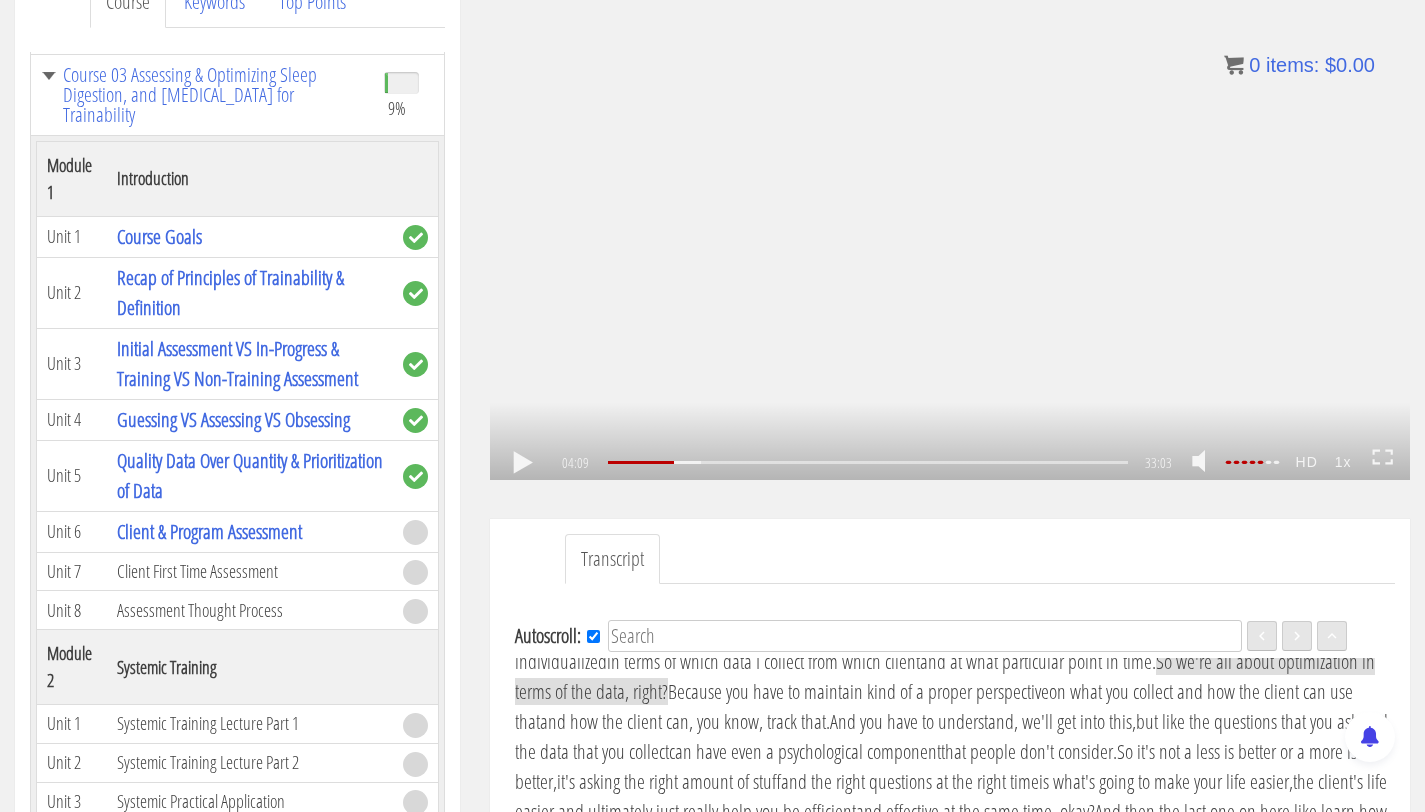 click on ".a{fill:#000;opacity:0.65;}.b{fill:#fff;opacity:1.0;}
.fp-color-play{opacity:0.65;}.controlbutton{fill:#fff;}
.fp-color-play{opacity:0.65;}.controlbutton{fill:#fff;}
.controlbuttonbg{opacity:0.65;}.controlbutton{fill:#fff;}
.fp-color-play{opacity:0.65;}.rect{fill:#fff;}
.fp-color-play{opacity:0.65;}.rect{fill:#fff;}
.fp-color-play{opacity:0.65;}.rect{fill:#fff;}
.fp-color-play{opacity:0.65;}.rect{fill:#fff;}
04:09                              32:50                                           33:03              28:55" at bounding box center (950, 221) 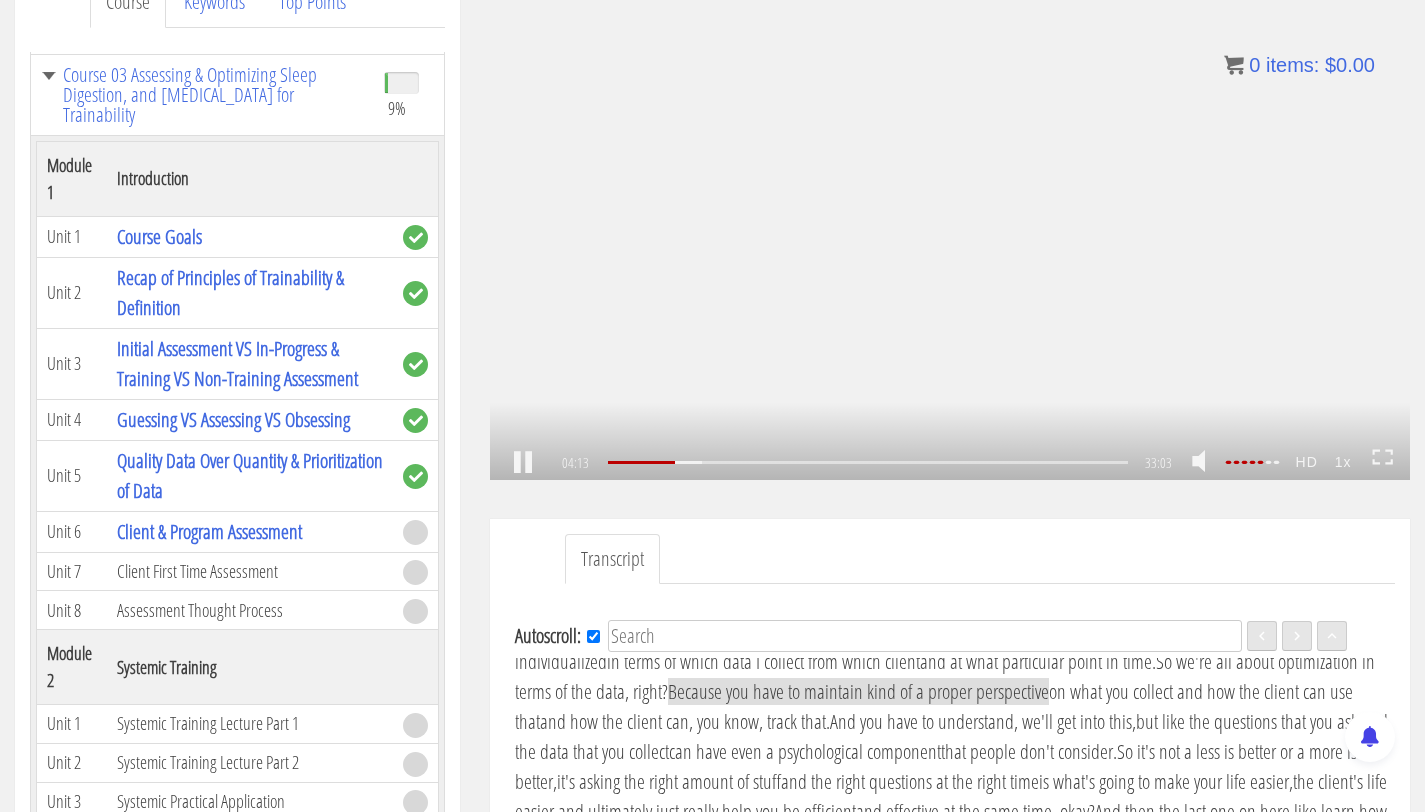 click on ".a{fill:#000;opacity:0.65;}.b{fill:#fff;opacity:1.0;}
.fp-color-play{opacity:0.65;}.controlbutton{fill:#fff;}
.fp-color-play{opacity:0.65;}.controlbutton{fill:#fff;}
.controlbuttonbg{opacity:0.65;}.controlbutton{fill:#fff;}
.fp-color-play{opacity:0.65;}.rect{fill:#fff;}
.fp-color-play{opacity:0.65;}.rect{fill:#fff;}
.fp-color-play{opacity:0.65;}.rect{fill:#fff;}
.fp-color-play{opacity:0.65;}.rect{fill:#fff;}
04:13                              32:50                                           33:03              28:51" at bounding box center [950, 221] 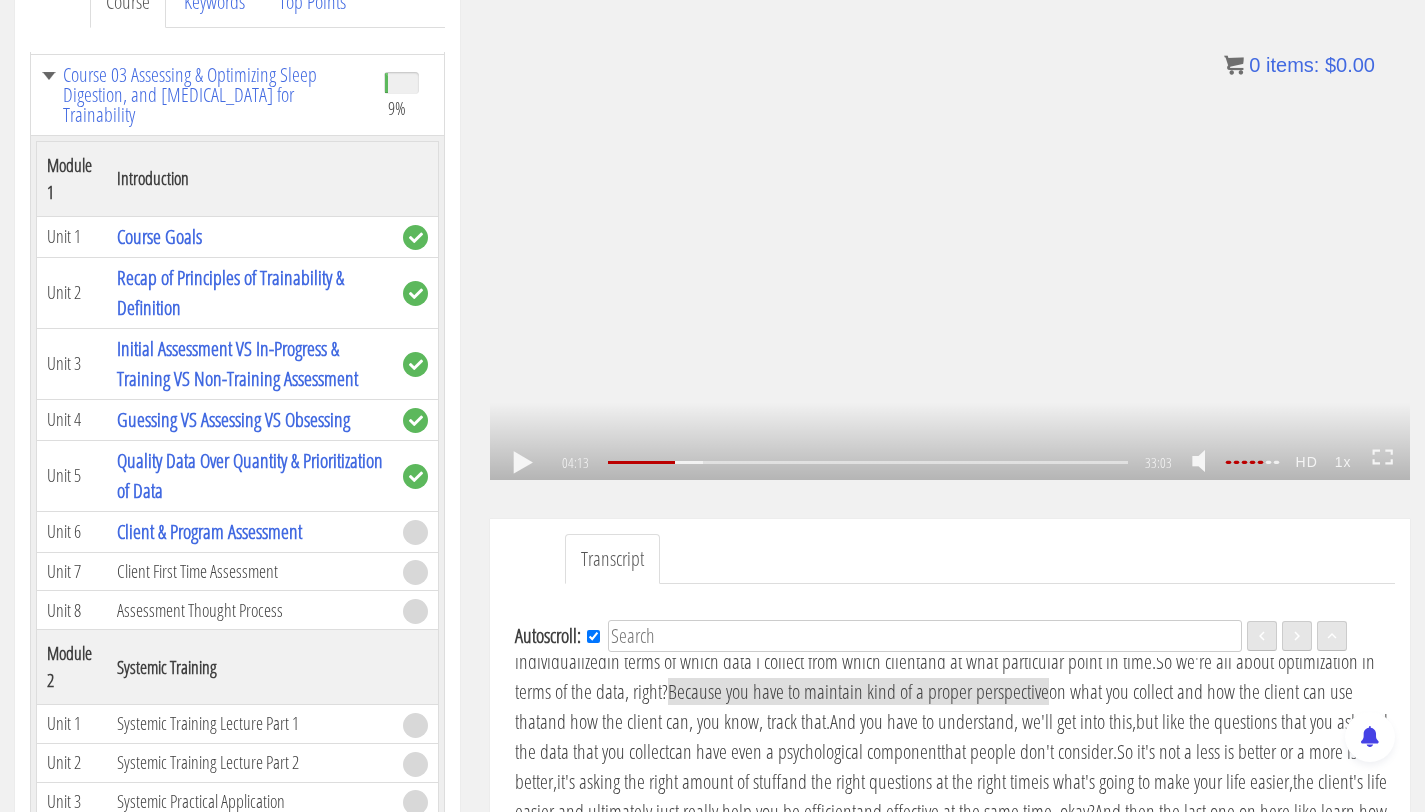 click on ".a{fill:#000;opacity:0.65;}.b{fill:#fff;opacity:1.0;}
.fp-color-play{opacity:0.65;}.controlbutton{fill:#fff;}
.fp-color-play{opacity:0.65;}.controlbutton{fill:#fff;}
.controlbuttonbg{opacity:0.65;}.controlbutton{fill:#fff;}
.fp-color-play{opacity:0.65;}.rect{fill:#fff;}
.fp-color-play{opacity:0.65;}.rect{fill:#fff;}
.fp-color-play{opacity:0.65;}.rect{fill:#fff;}
.fp-color-play{opacity:0.65;}.rect{fill:#fff;}
04:13                              32:50                                           33:03              28:50" at bounding box center [950, 221] 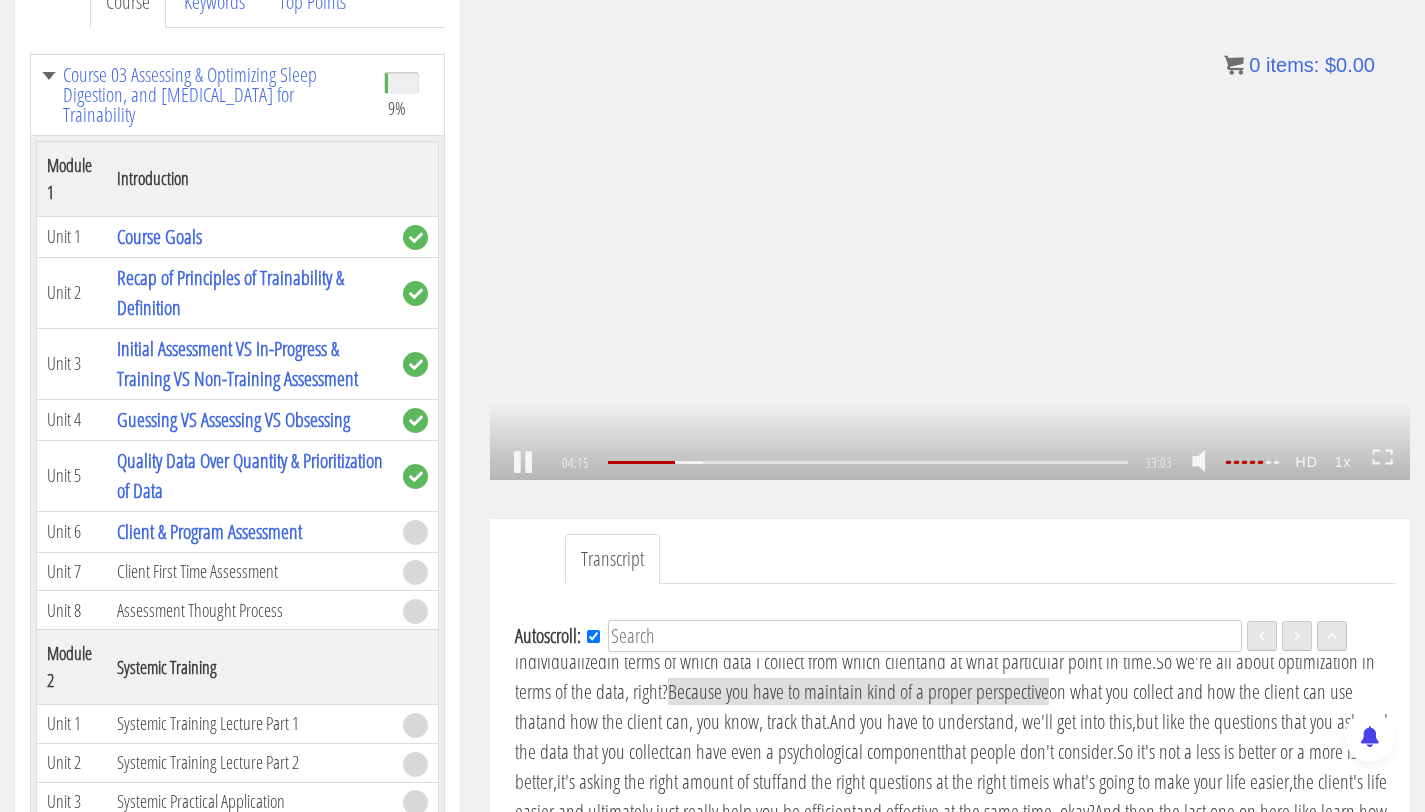 click at bounding box center (1206, 462) 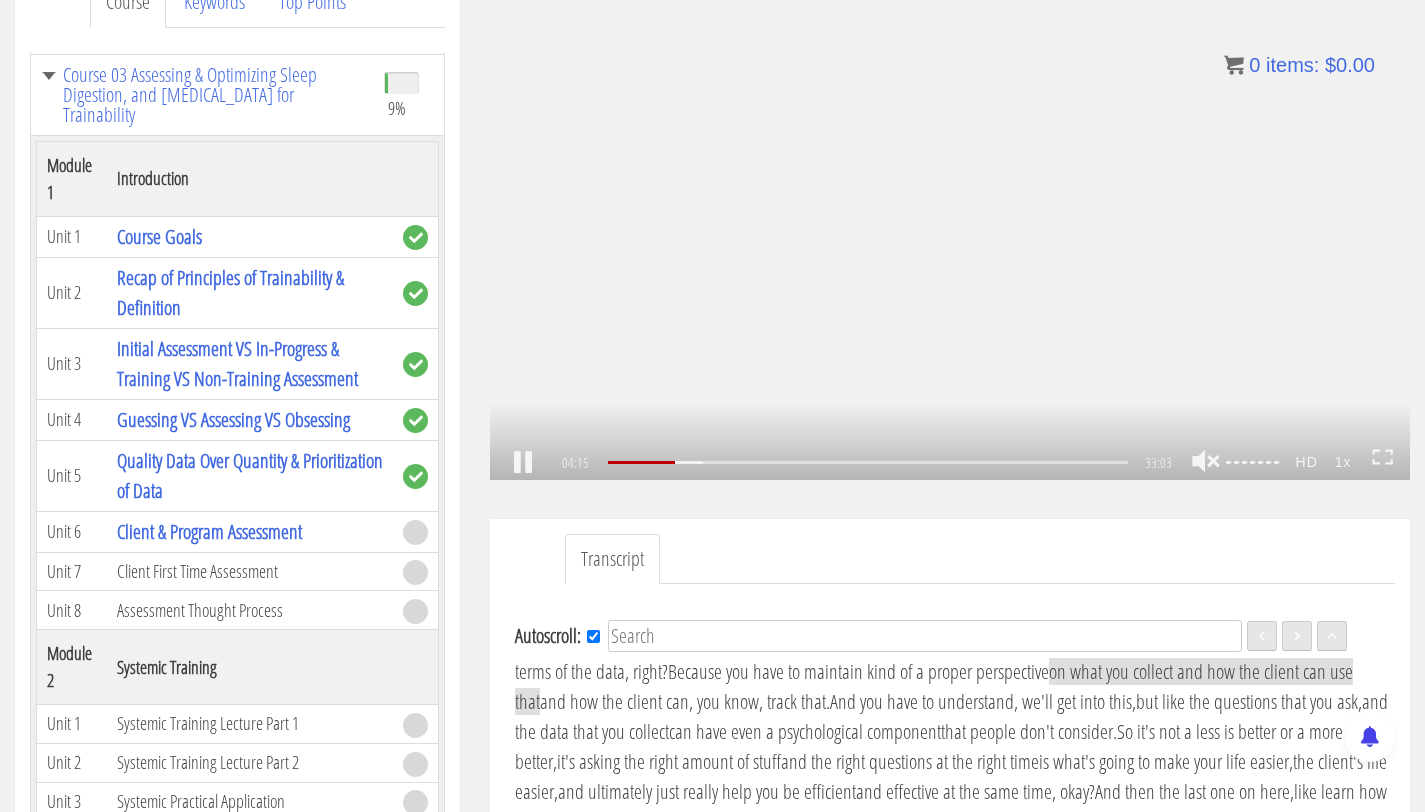 scroll, scrollTop: 942, scrollLeft: 0, axis: vertical 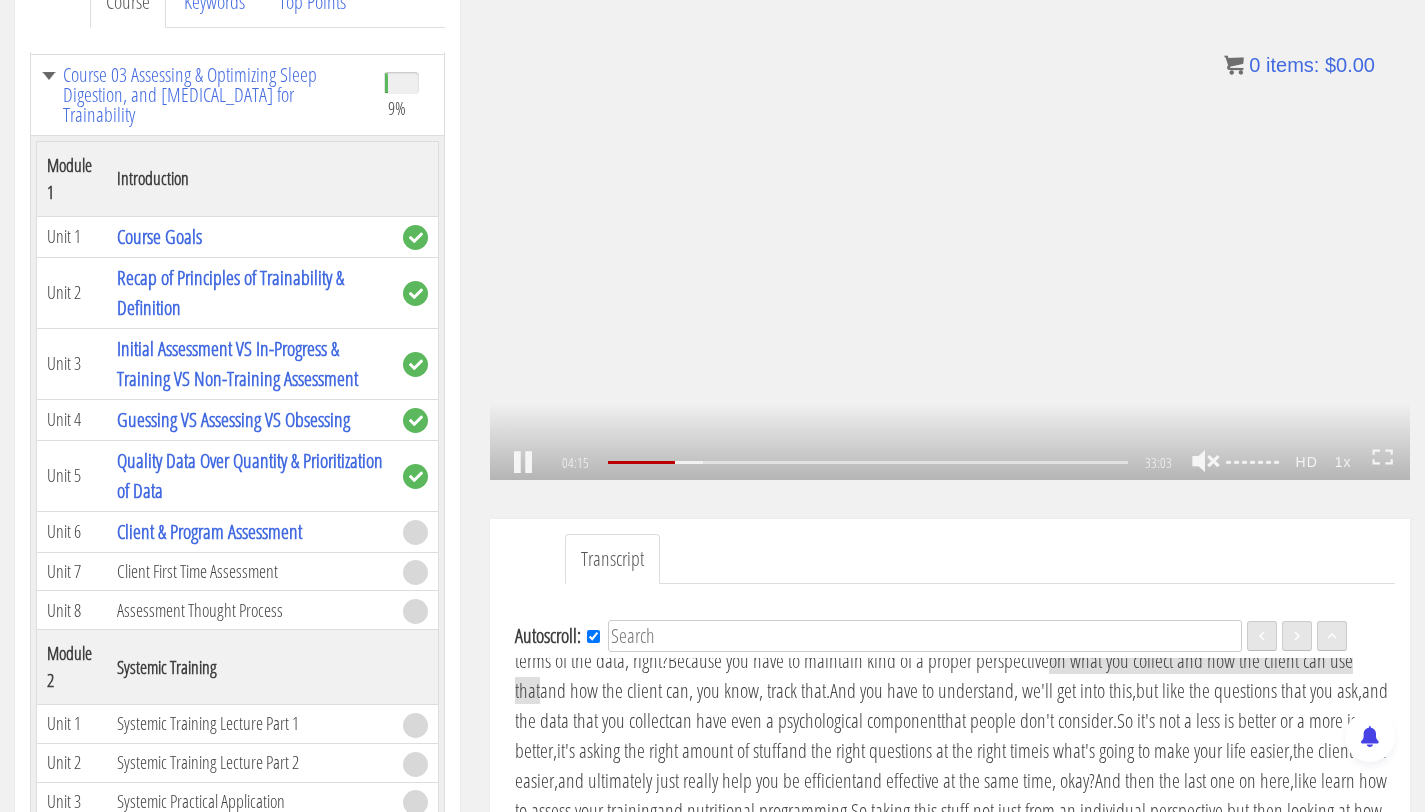 click at bounding box center [1206, 462] 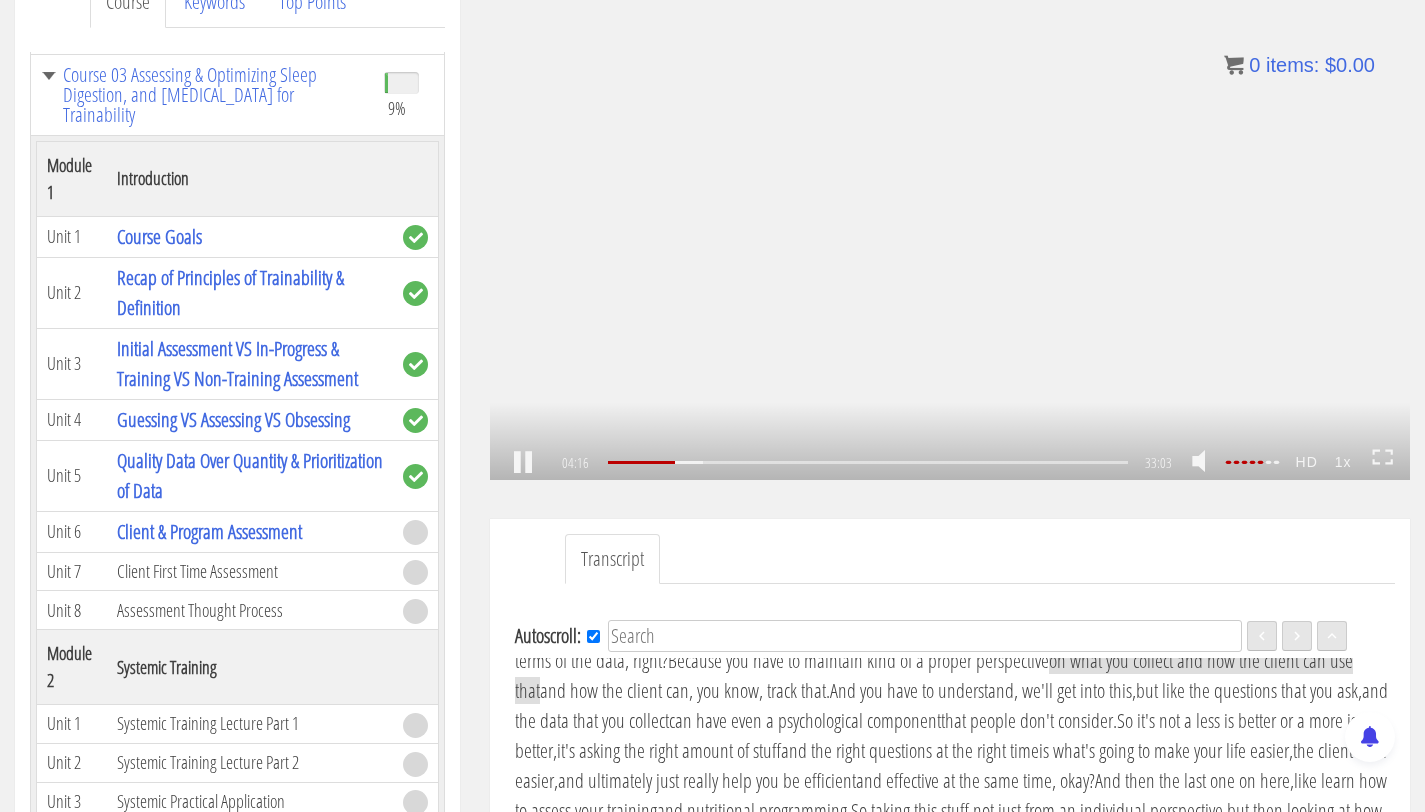 drag, startPoint x: 1228, startPoint y: 460, endPoint x: 1262, endPoint y: 467, distance: 34.713108 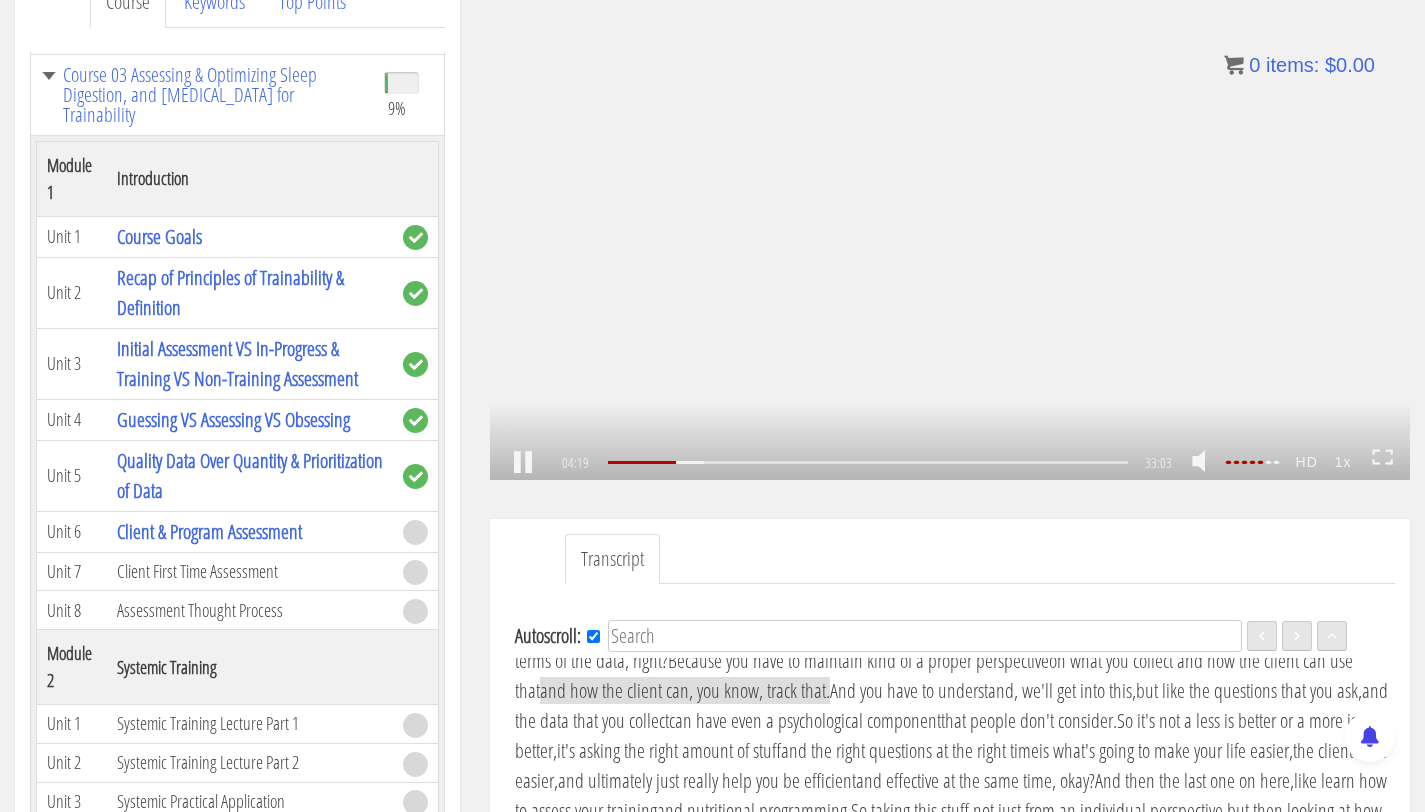 click on ".a{fill:#000;opacity:0.65;}.b{fill:#fff;opacity:1.0;}
.fp-color-play{opacity:0.65;}.controlbutton{fill:#fff;}
.fp-color-play{opacity:0.65;}.controlbutton{fill:#fff;}
.controlbuttonbg{opacity:0.65;}.controlbutton{fill:#fff;}
.fp-color-play{opacity:0.65;}.rect{fill:#fff;}
.fp-color-play{opacity:0.65;}.rect{fill:#fff;}
.fp-color-play{opacity:0.65;}.rect{fill:#fff;}
.fp-color-play{opacity:0.65;}.rect{fill:#fff;}
04:19                              32:50                                           33:03              28:44" at bounding box center [950, 221] 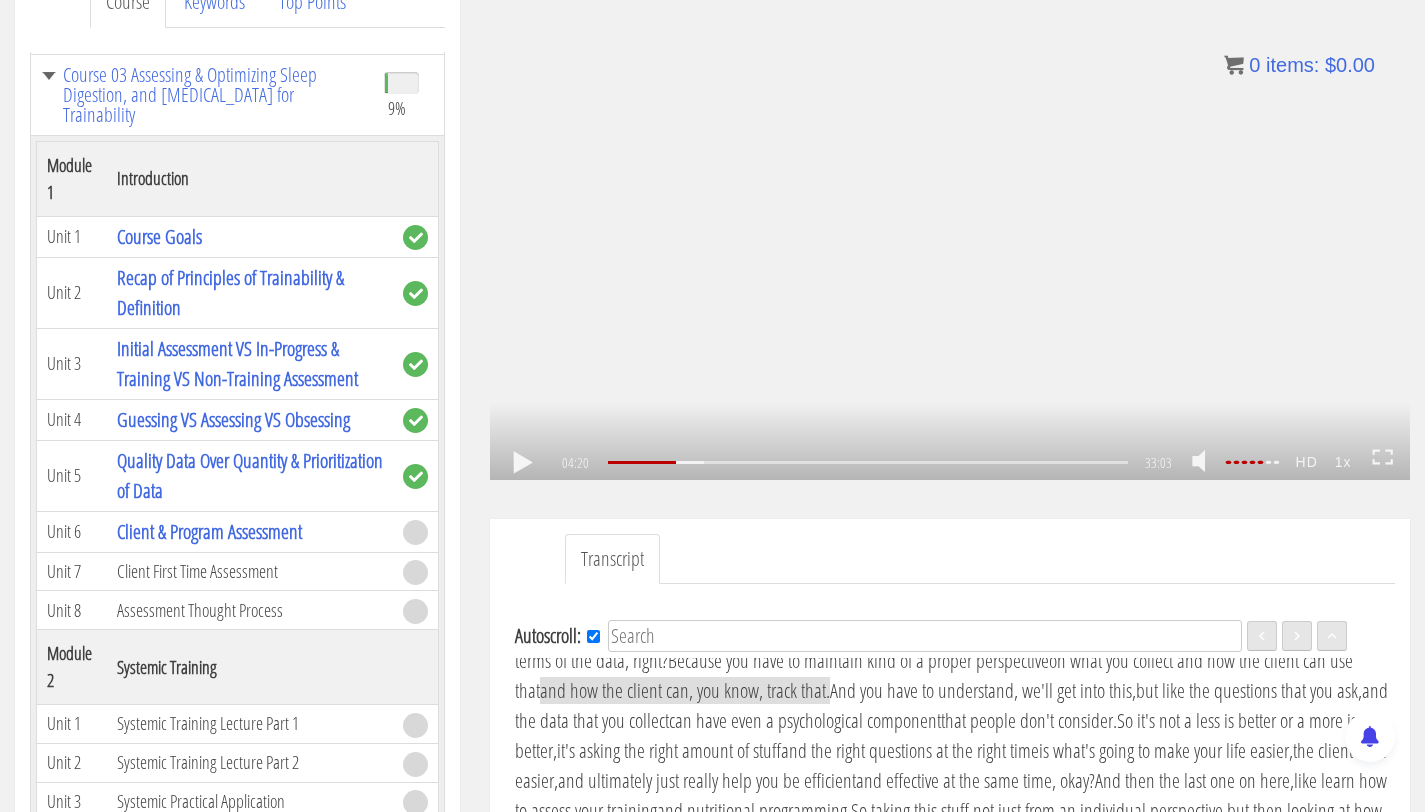click on ".a{fill:#000;opacity:0.65;}.b{fill:#fff;opacity:1.0;}
.fp-color-play{opacity:0.65;}.controlbutton{fill:#fff;}
.fp-color-play{opacity:0.65;}.controlbutton{fill:#fff;}
.controlbuttonbg{opacity:0.65;}.controlbutton{fill:#fff;}
.fp-color-play{opacity:0.65;}.rect{fill:#fff;}
.fp-color-play{opacity:0.65;}.rect{fill:#fff;}
.fp-color-play{opacity:0.65;}.rect{fill:#fff;}
.fp-color-play{opacity:0.65;}.rect{fill:#fff;}
04:20                              32:50                                           33:03              28:44" at bounding box center (950, 221) 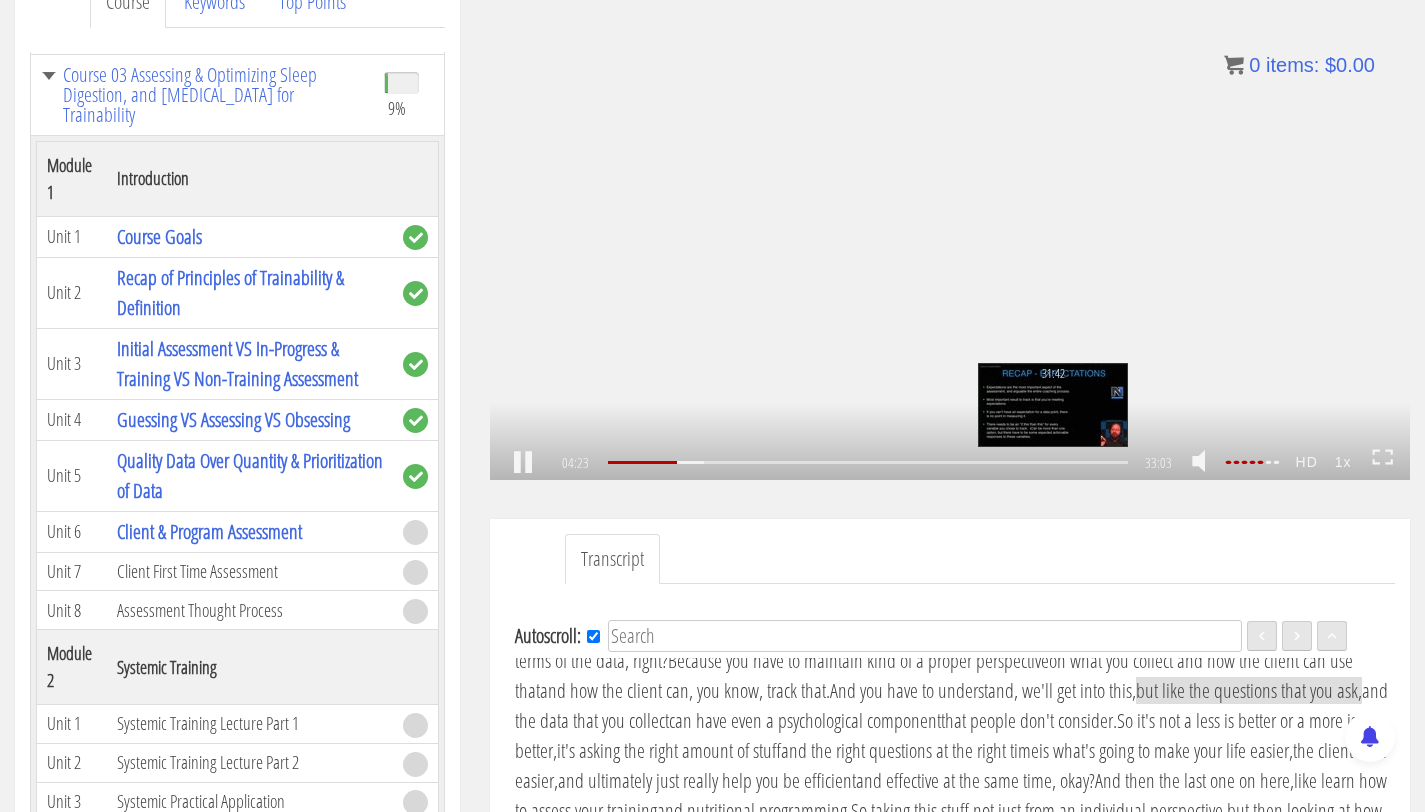 scroll, scrollTop: 972, scrollLeft: 0, axis: vertical 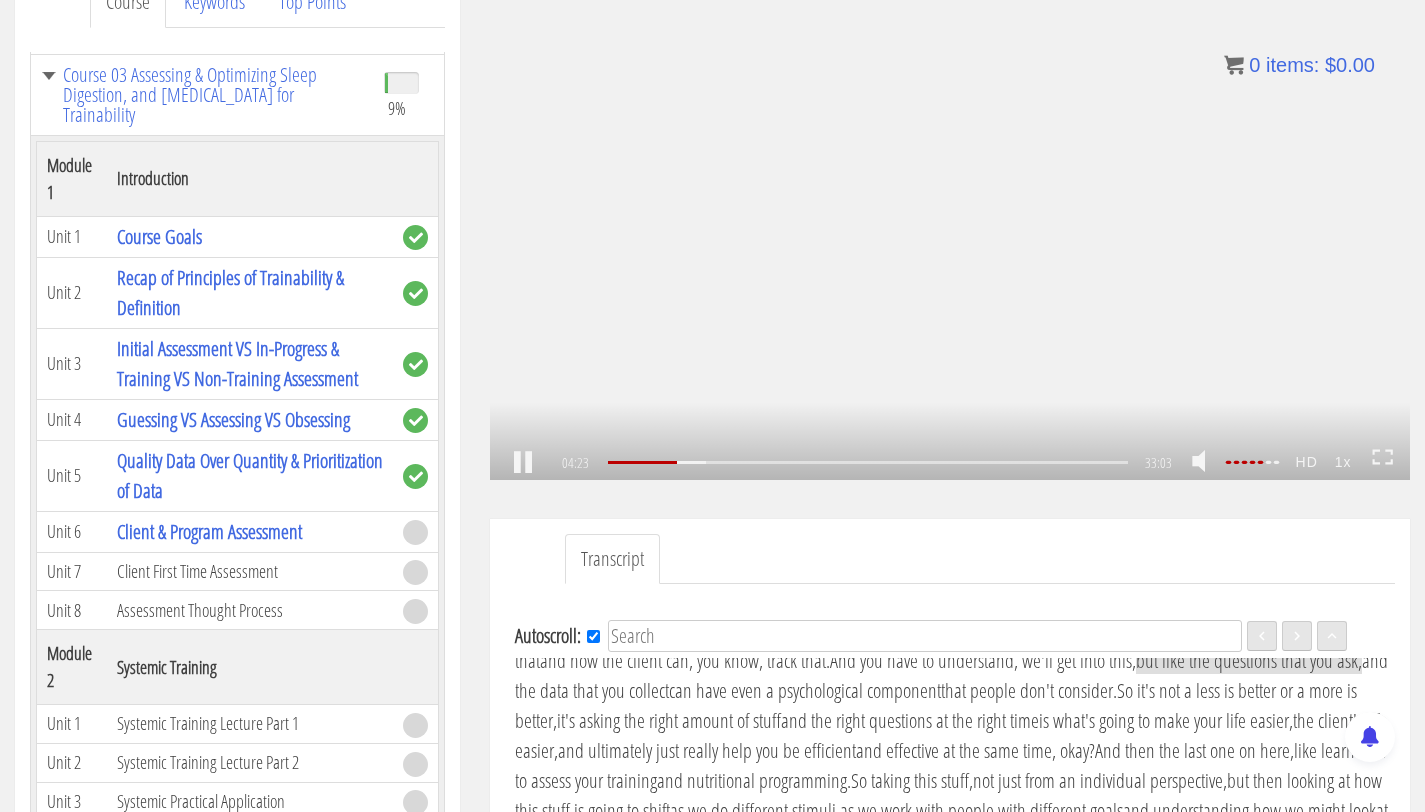 click on ".a{fill:#000;opacity:0.65;}.b{fill:#fff;opacity:1.0;}
.fp-color-play{opacity:0.65;}.controlbutton{fill:#fff;}
.fp-color-play{opacity:0.65;}.controlbutton{fill:#fff;}
.controlbuttonbg{opacity:0.65;}.controlbutton{fill:#fff;}
.fp-color-play{opacity:0.65;}.rect{fill:#fff;}
.fp-color-play{opacity:0.65;}.rect{fill:#fff;}
.fp-color-play{opacity:0.65;}.rect{fill:#fff;}
.fp-color-play{opacity:0.65;}.rect{fill:#fff;}
04:23                              28:11                                           33:03              28:40" at bounding box center (950, 221) 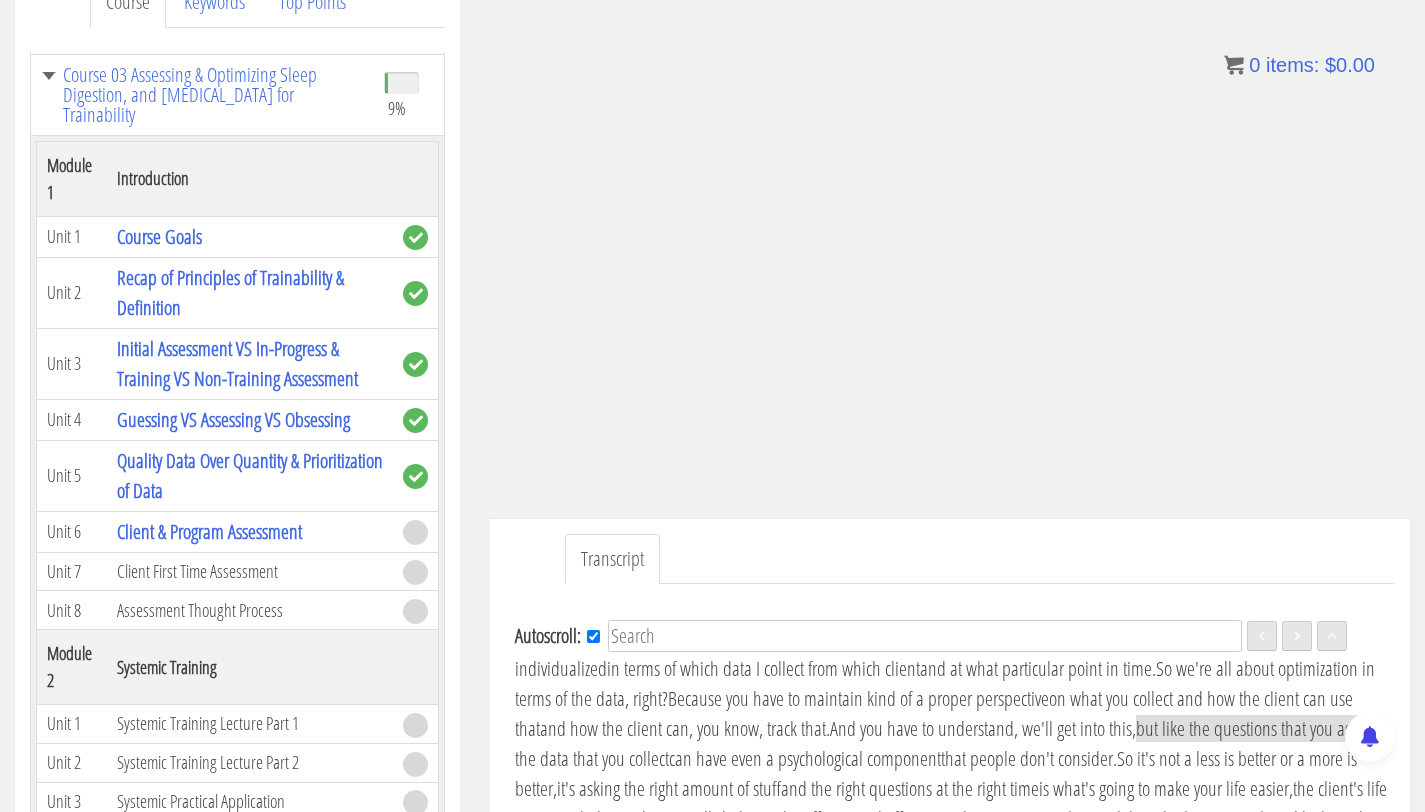scroll, scrollTop: 812, scrollLeft: 0, axis: vertical 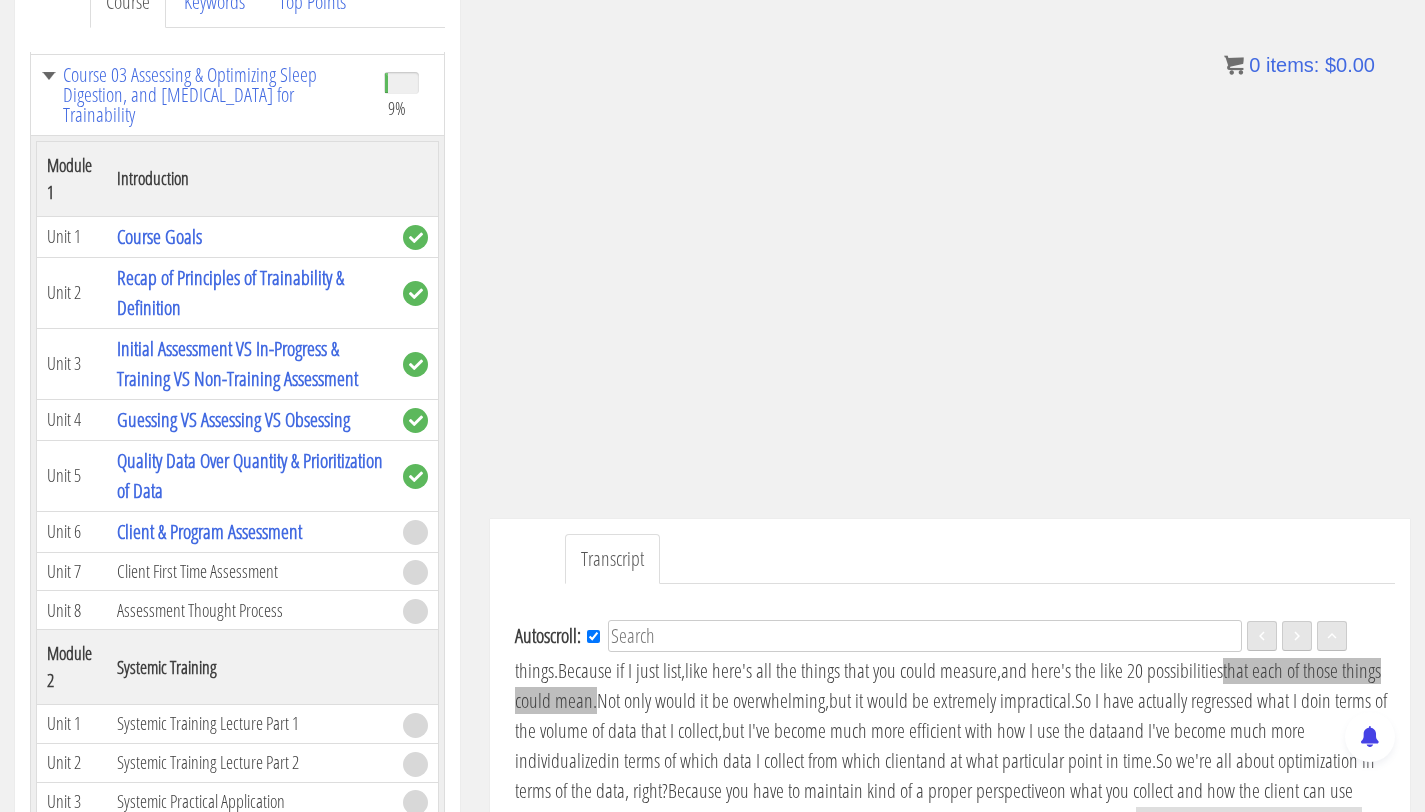 click on "that each of those things could mean." at bounding box center (948, 685) 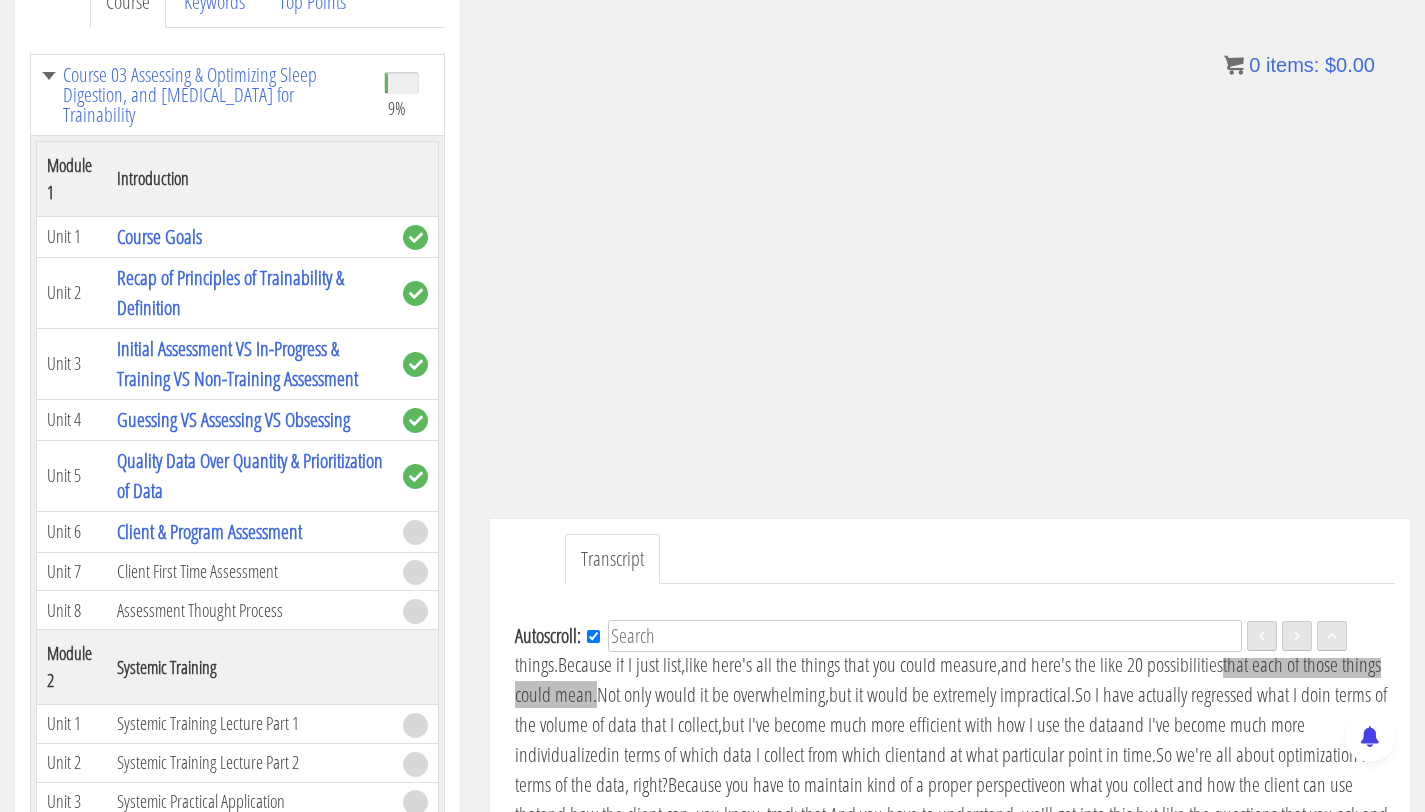 scroll, scrollTop: 820, scrollLeft: 0, axis: vertical 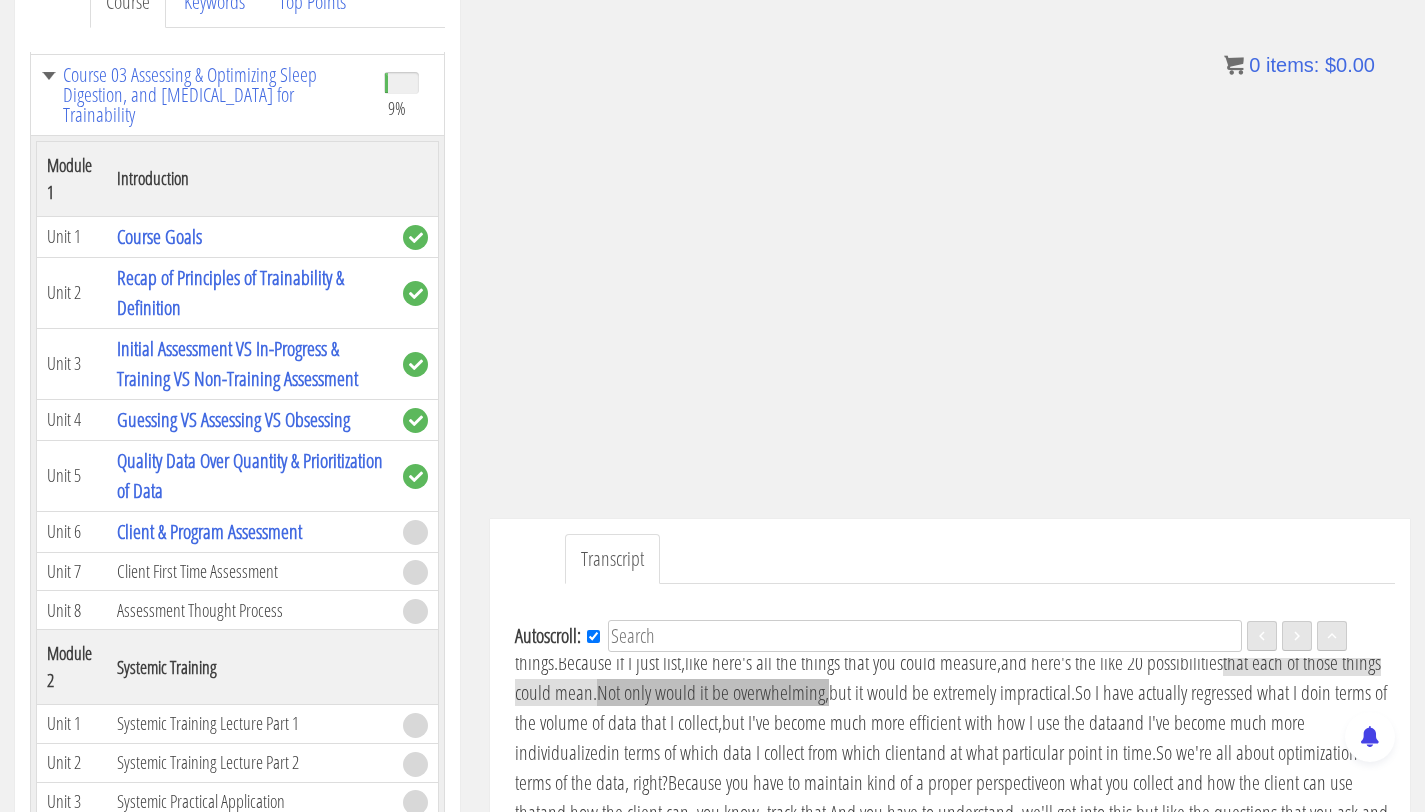click on "Not only would it be overwhelming," at bounding box center (713, 692) 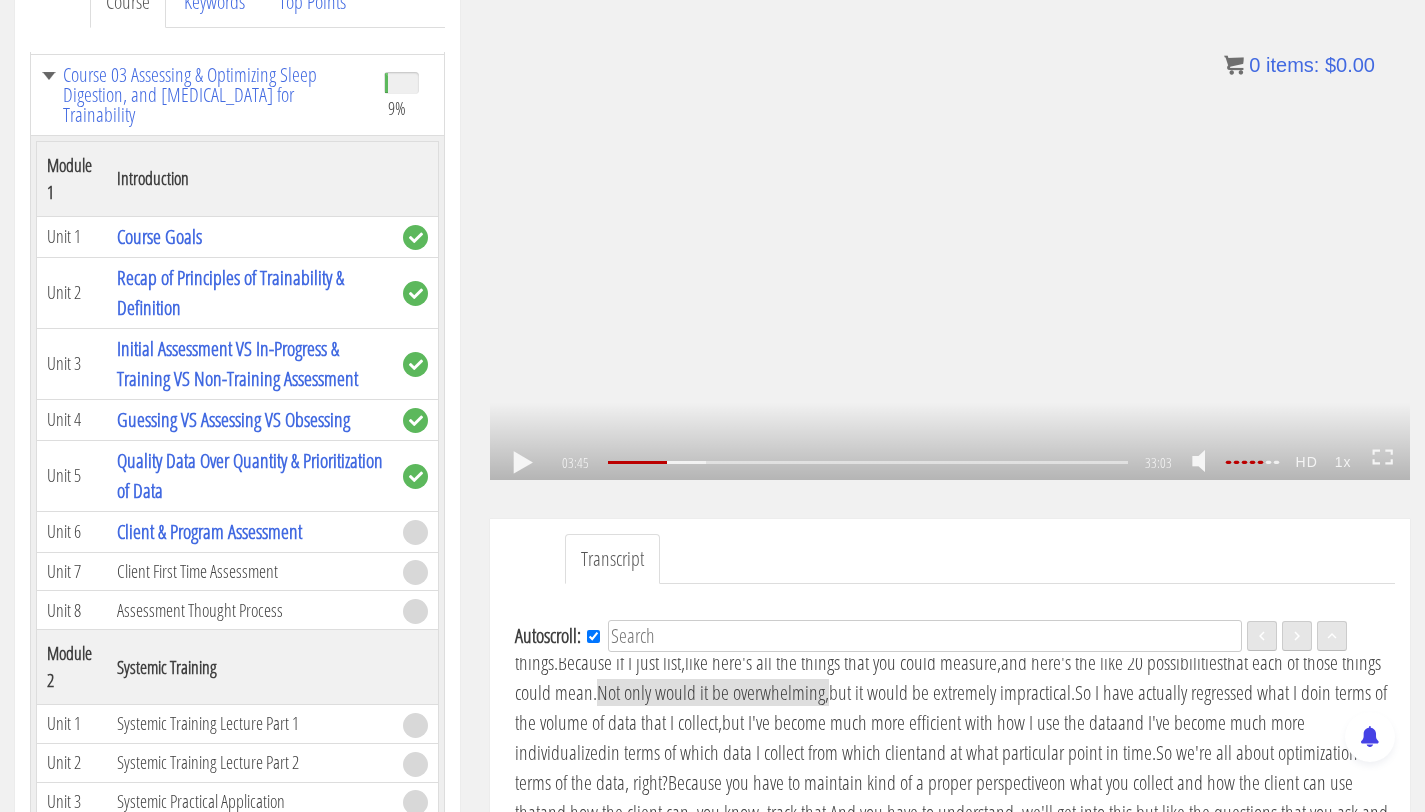 click on ".a{fill:#000;opacity:0.65;}.b{fill:#fff;opacity:1.0;}
.fp-color-play{opacity:0.65;}.controlbutton{fill:#fff;}
.fp-color-play{opacity:0.65;}.controlbutton{fill:#fff;}
.controlbuttonbg{opacity:0.65;}.controlbutton{fill:#fff;}
.fp-color-play{opacity:0.65;}.rect{fill:#fff;}
.fp-color-play{opacity:0.65;}.rect{fill:#fff;}
.fp-color-play{opacity:0.65;}.rect{fill:#fff;}
.fp-color-play{opacity:0.65;}.rect{fill:#fff;}
03:45                              19:22                                           33:03              29:18" at bounding box center (950, 221) 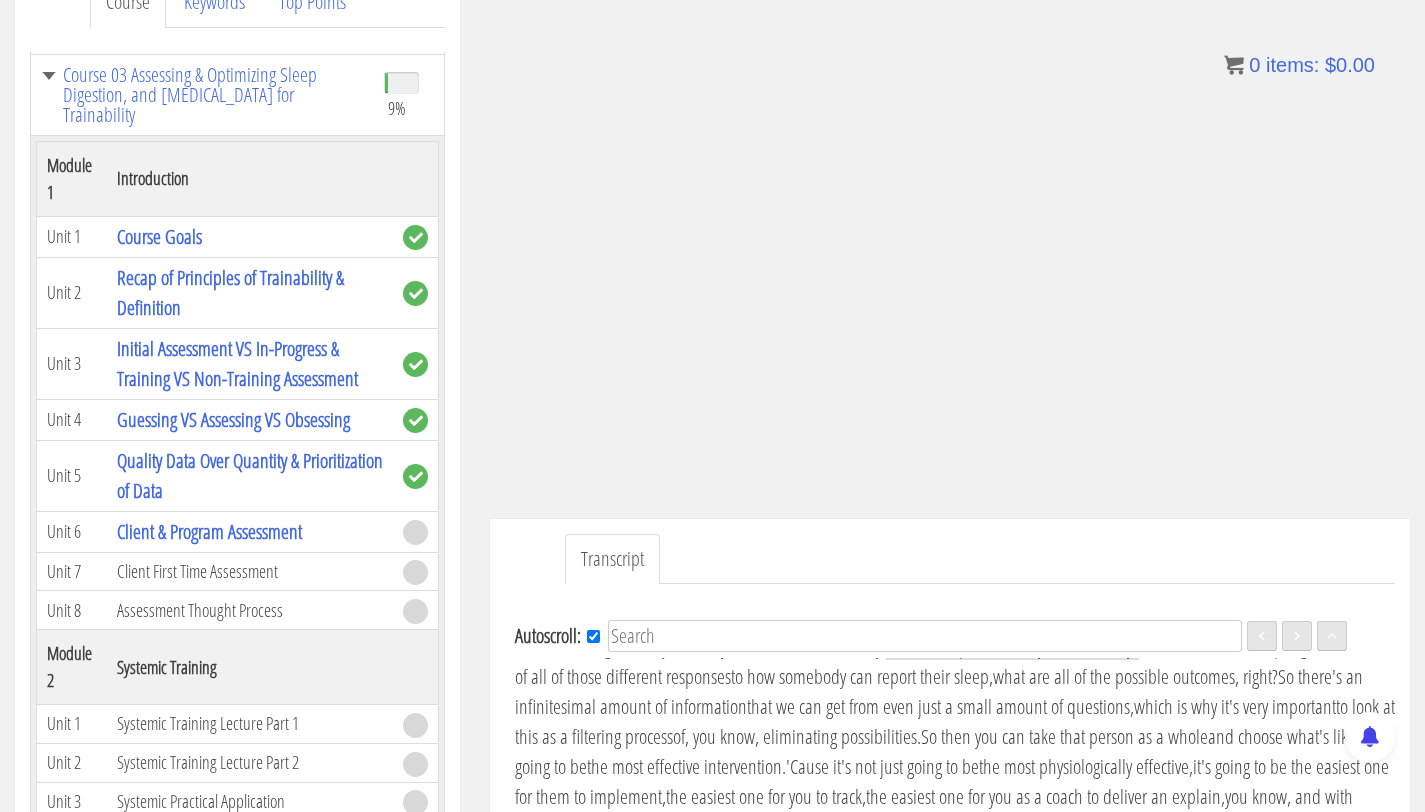 scroll, scrollTop: 1826, scrollLeft: 0, axis: vertical 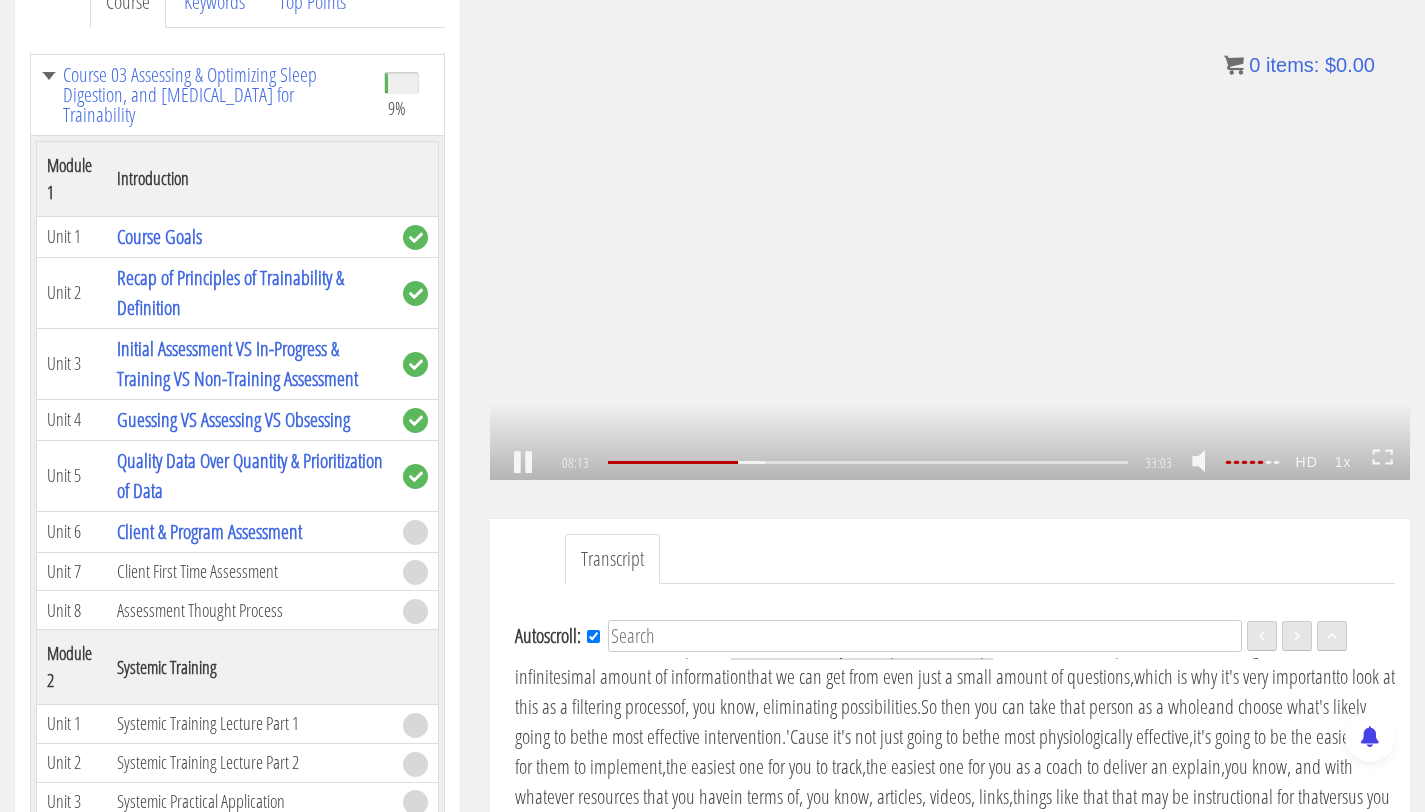 click on ".a{fill:#000;opacity:0.65;}.b{fill:#fff;opacity:1.0;}
.fp-color-play{opacity:0.65;}.controlbutton{fill:#fff;}
.fp-color-play{opacity:0.65;}.controlbutton{fill:#fff;}
.controlbuttonbg{opacity:0.65;}.controlbutton{fill:#fff;}
.fp-color-play{opacity:0.65;}.rect{fill:#fff;}
.fp-color-play{opacity:0.65;}.rect{fill:#fff;}
.fp-color-play{opacity:0.65;}.rect{fill:#fff;}
.fp-color-play{opacity:0.65;}.rect{fill:#fff;}
08:13                              19:22                                           33:03              24:51" at bounding box center [950, 221] 